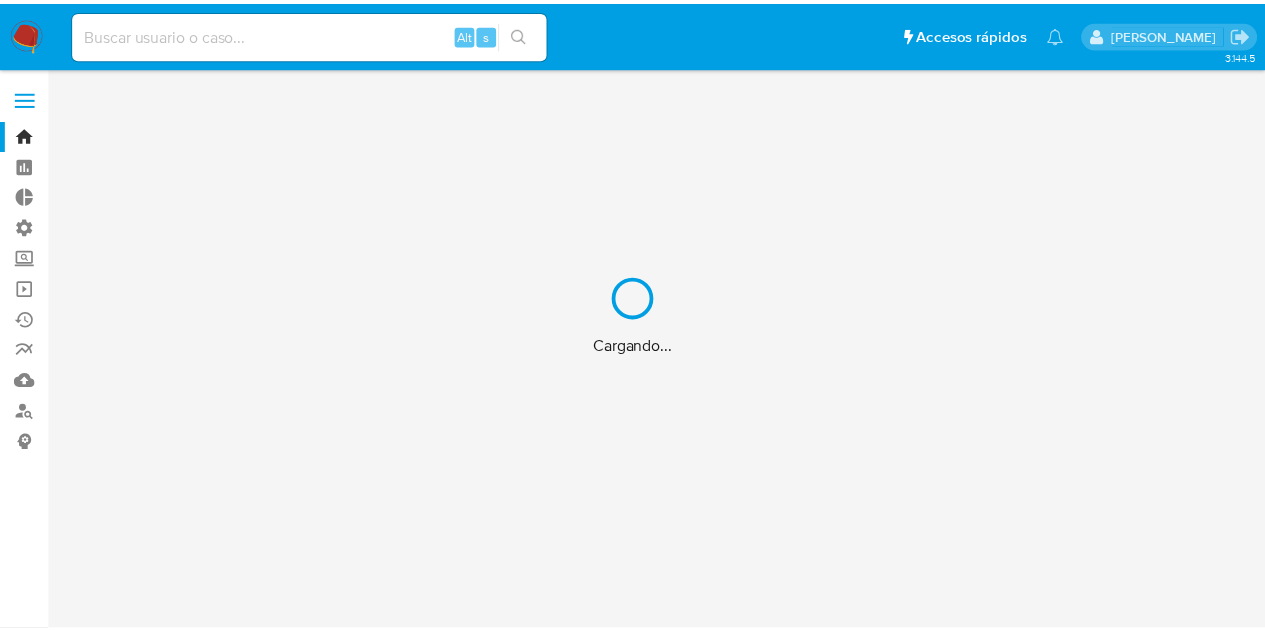 scroll, scrollTop: 0, scrollLeft: 0, axis: both 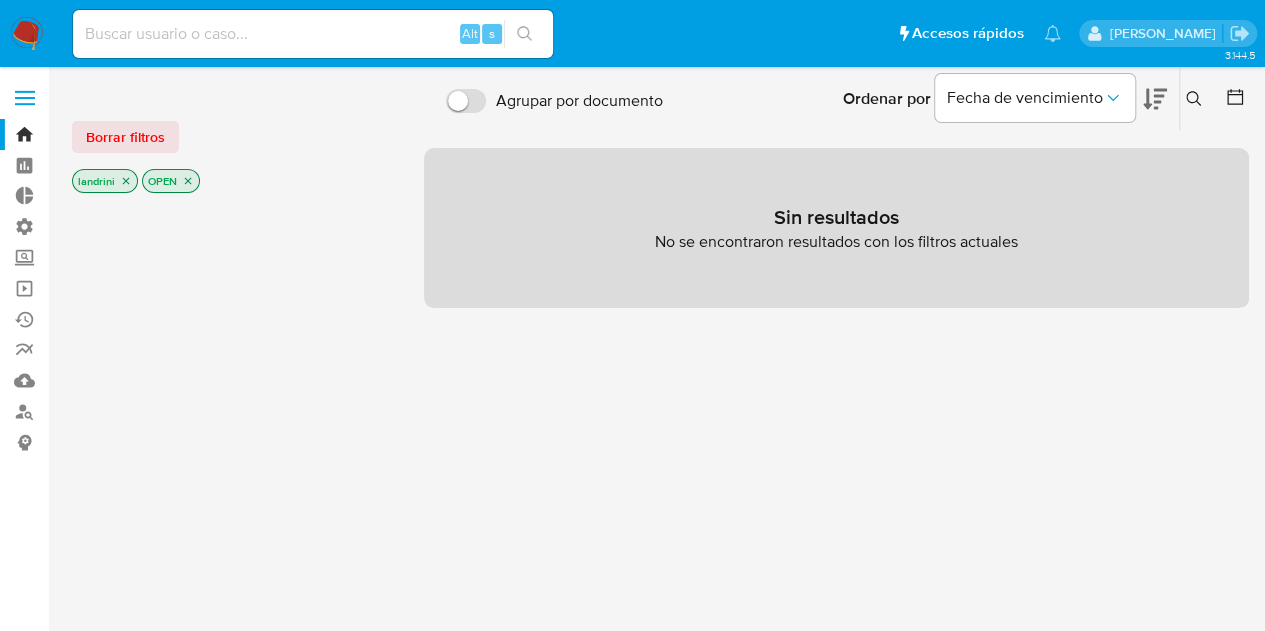 click 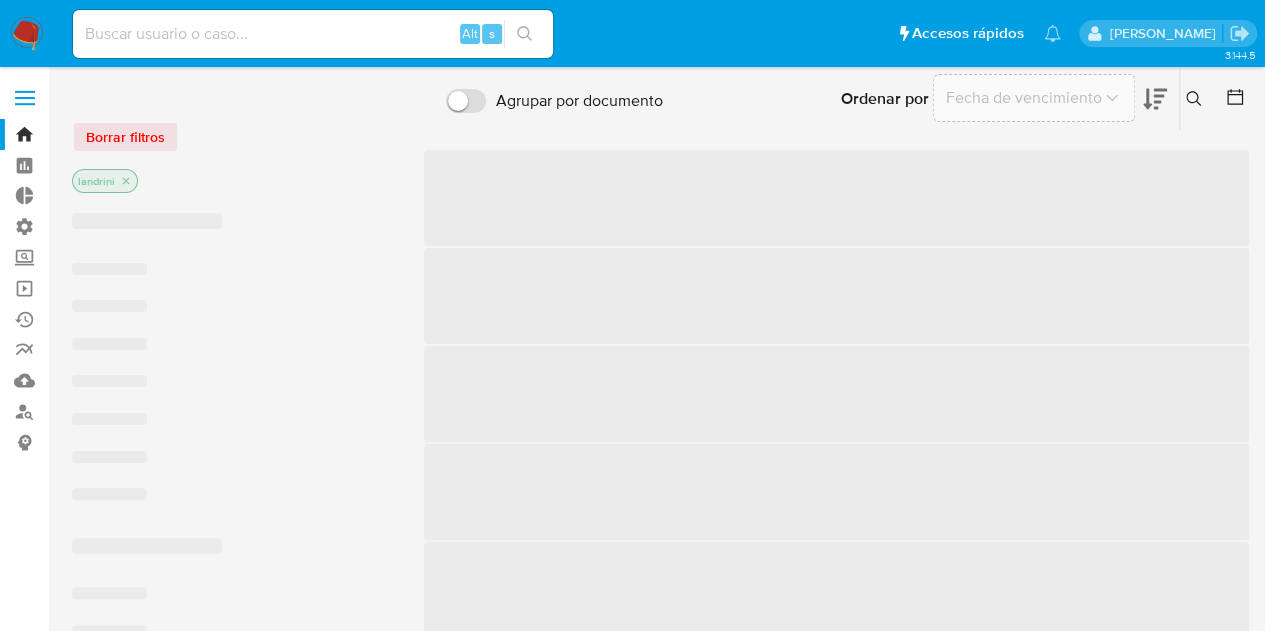 click 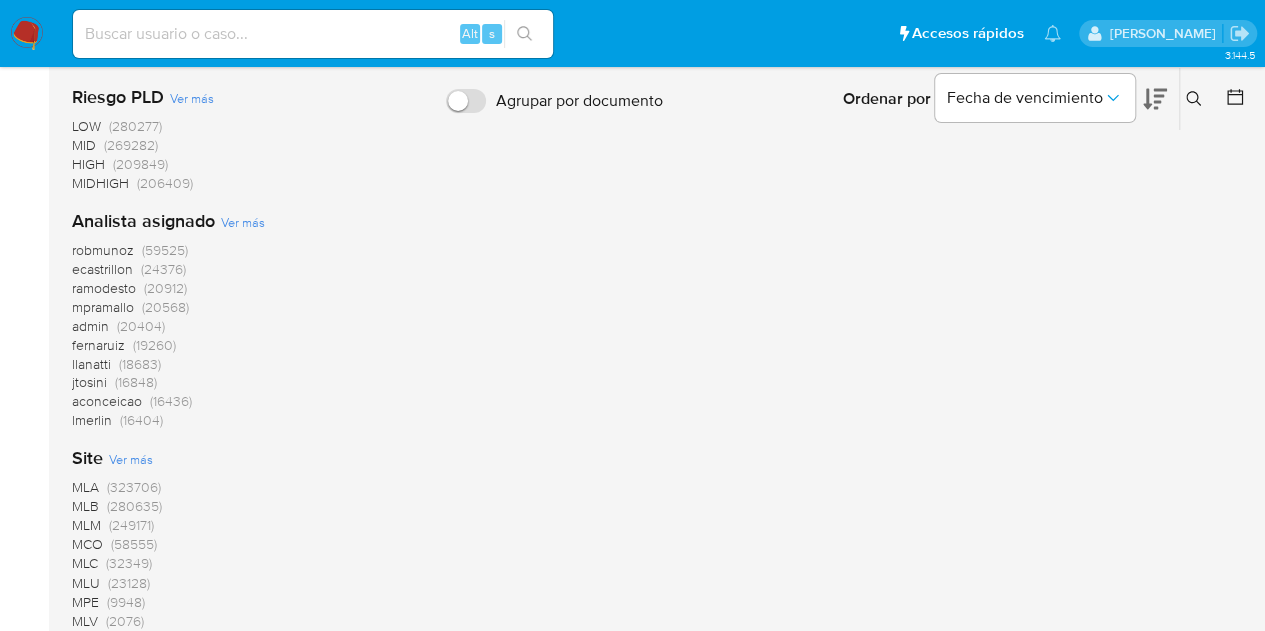 scroll, scrollTop: 1400, scrollLeft: 0, axis: vertical 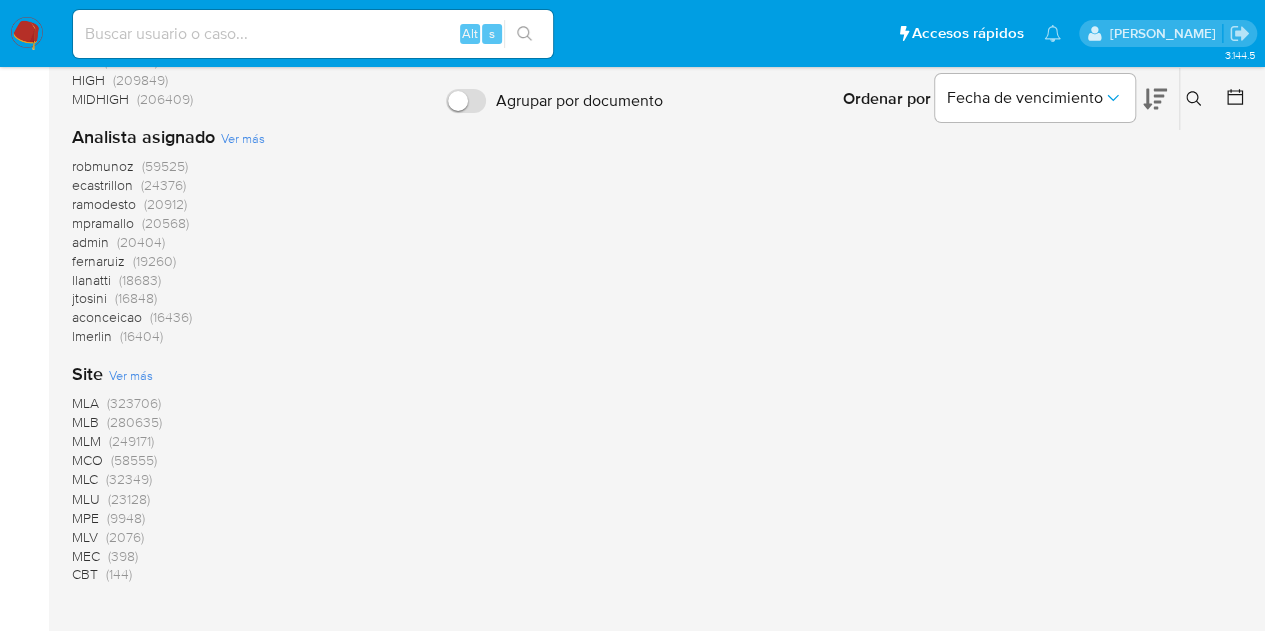 click on "MLA" at bounding box center (85, 403) 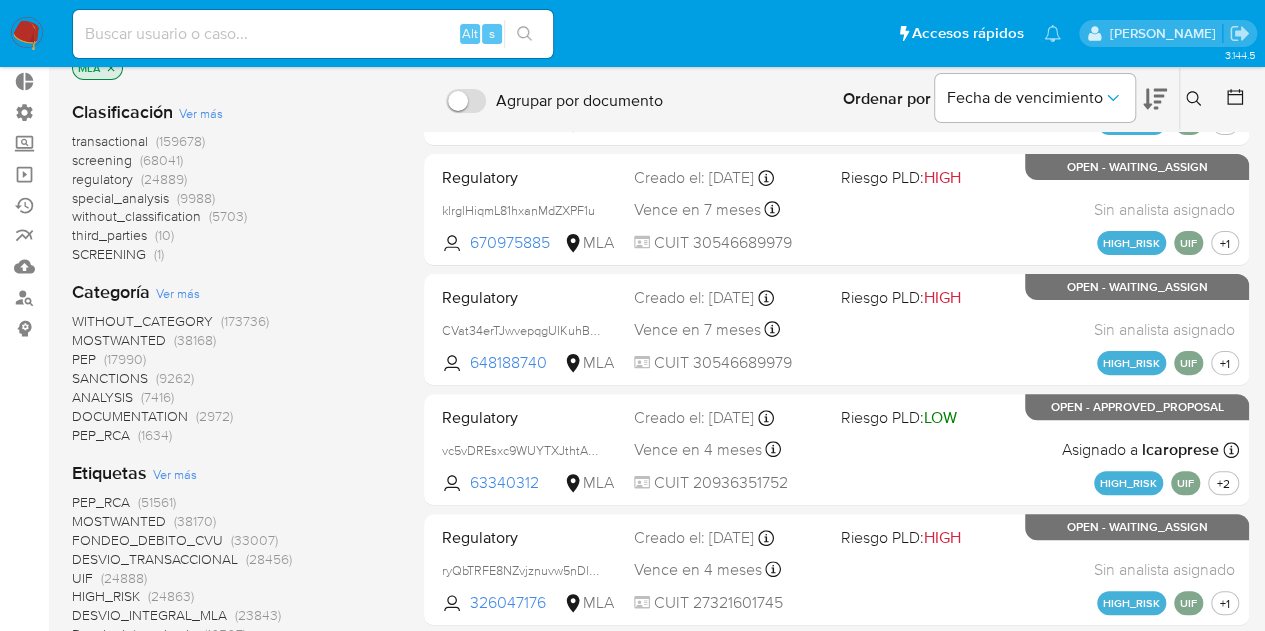 scroll, scrollTop: 0, scrollLeft: 0, axis: both 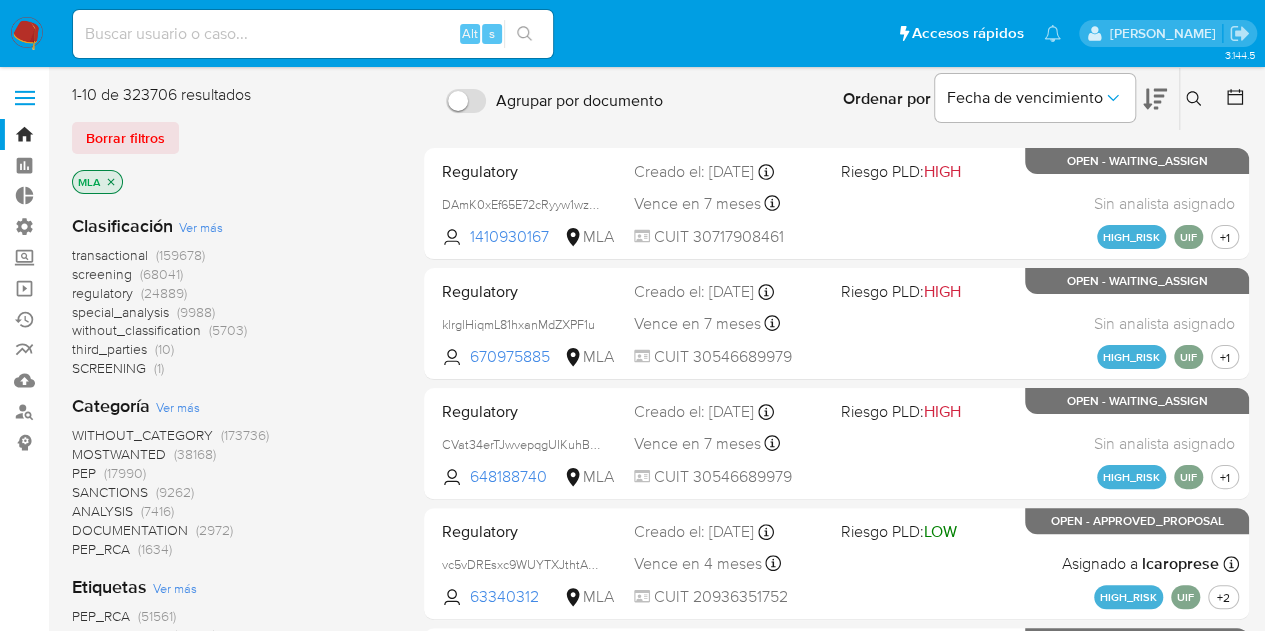 click on "transactional" at bounding box center [110, 255] 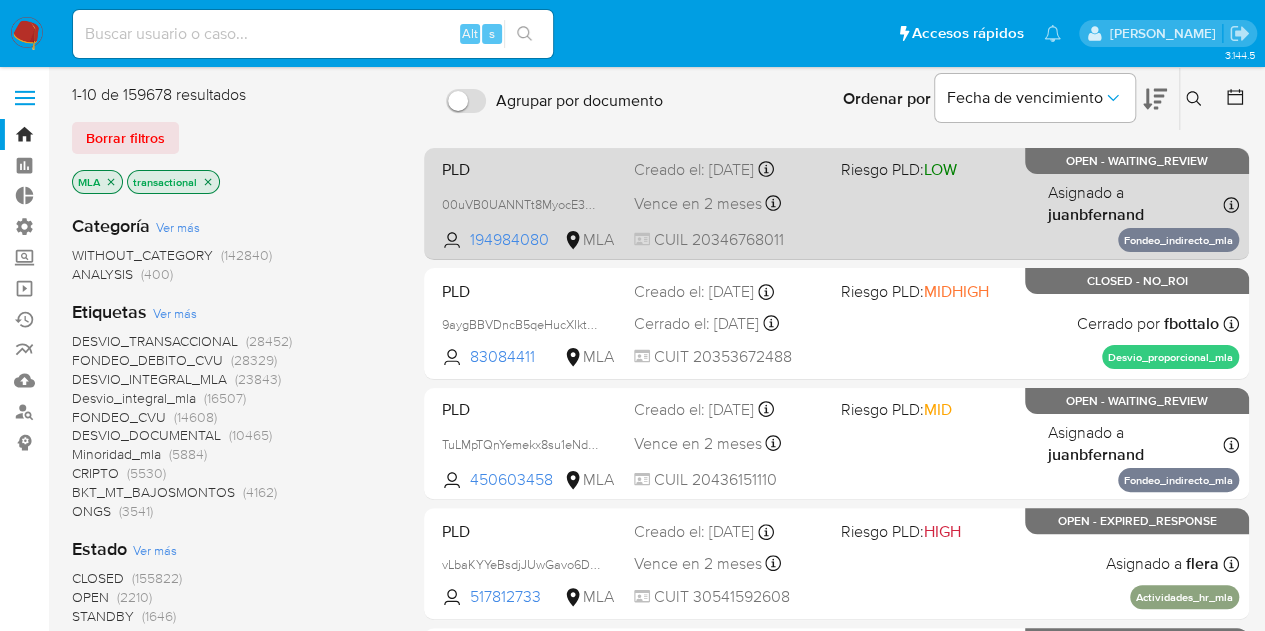 click on "PLD 00uVB0UANNTt8MyocE38gopv 194984080 MLA Riesgo PLD:  LOW Creado el: [DATE]   Creado el: [DATE] 03:37:21 Vence en 2 meses   Vence el [DATE] 03:37:22 CUIL   20346768011 Asignado a   juanbfernand   Asignado el: [DATE] 14:20:46 Fondeo_indirecto_mla OPEN - WAITING_REVIEW" at bounding box center [836, 203] 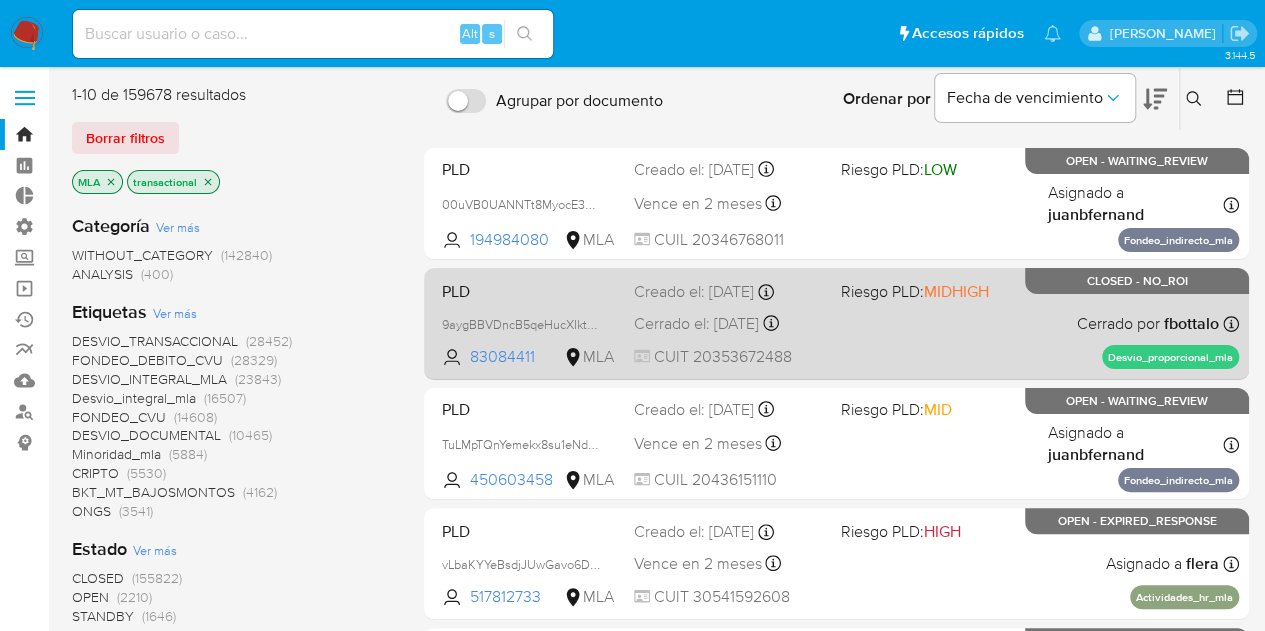 click on "PLD 9aygBBVDncB5qeHucXIktqhc 83084411 MLA Riesgo PLD:  MIDHIGH Creado el: [DATE]   Creado el: [DATE] 03:37:21 Cerrado el: [DATE]   Cerrado el: [DATE] 15:25:12 CUIT   20353672488 Cerrado por   fbottalo   Asignado el: [DATE] 14:20:39 Desvio_proporcional_mla CLOSED - NO_ROI" at bounding box center (836, 323) 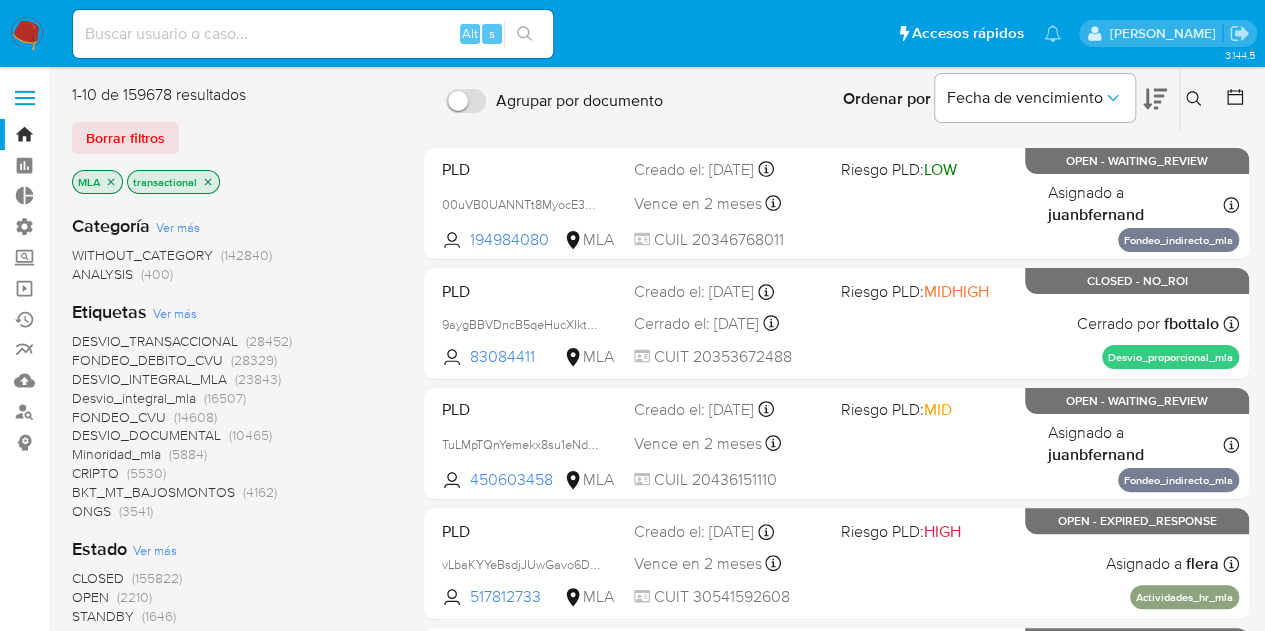 click 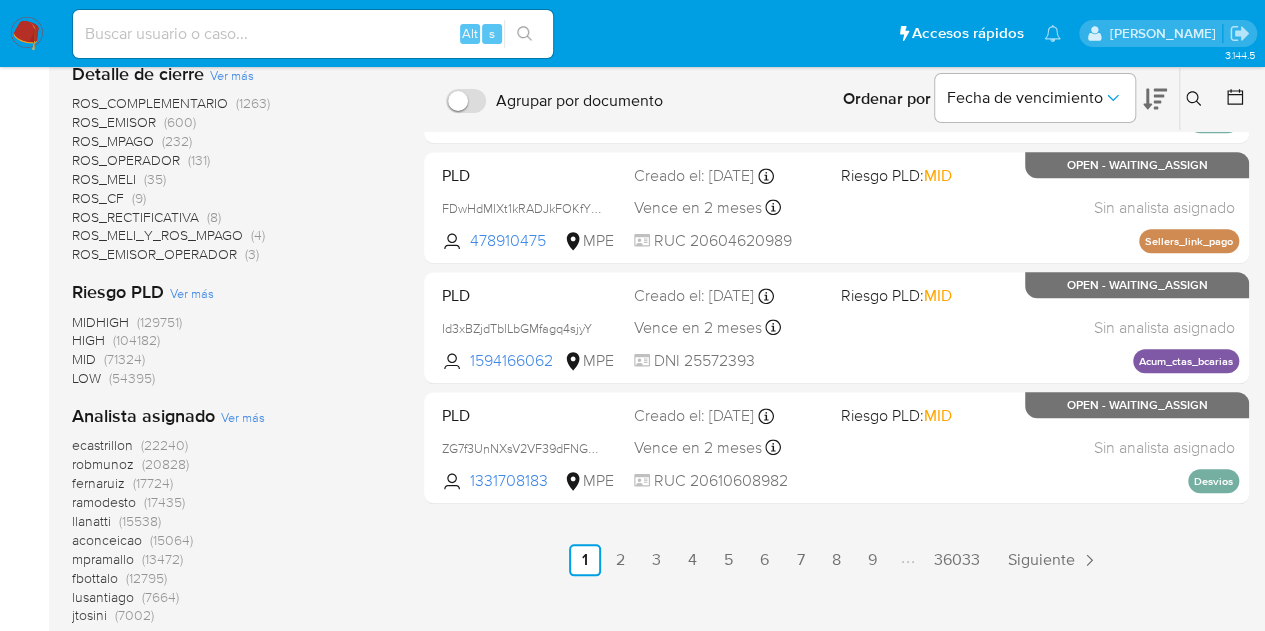 scroll, scrollTop: 1138, scrollLeft: 0, axis: vertical 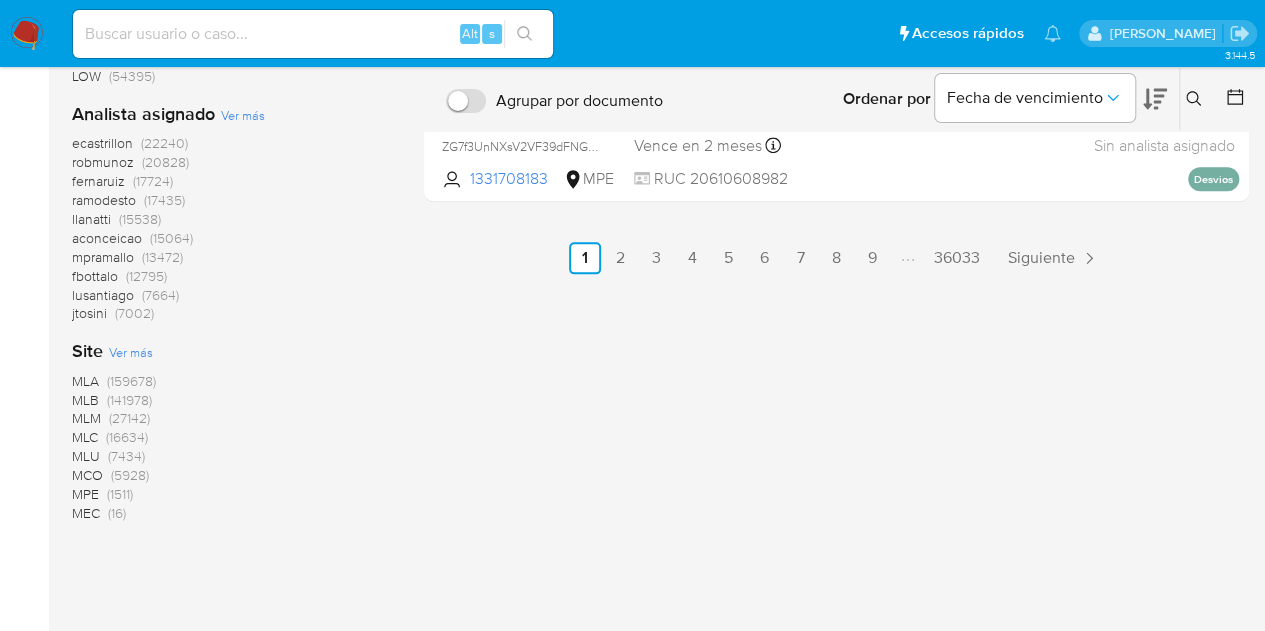 click on "MLB" at bounding box center [85, 400] 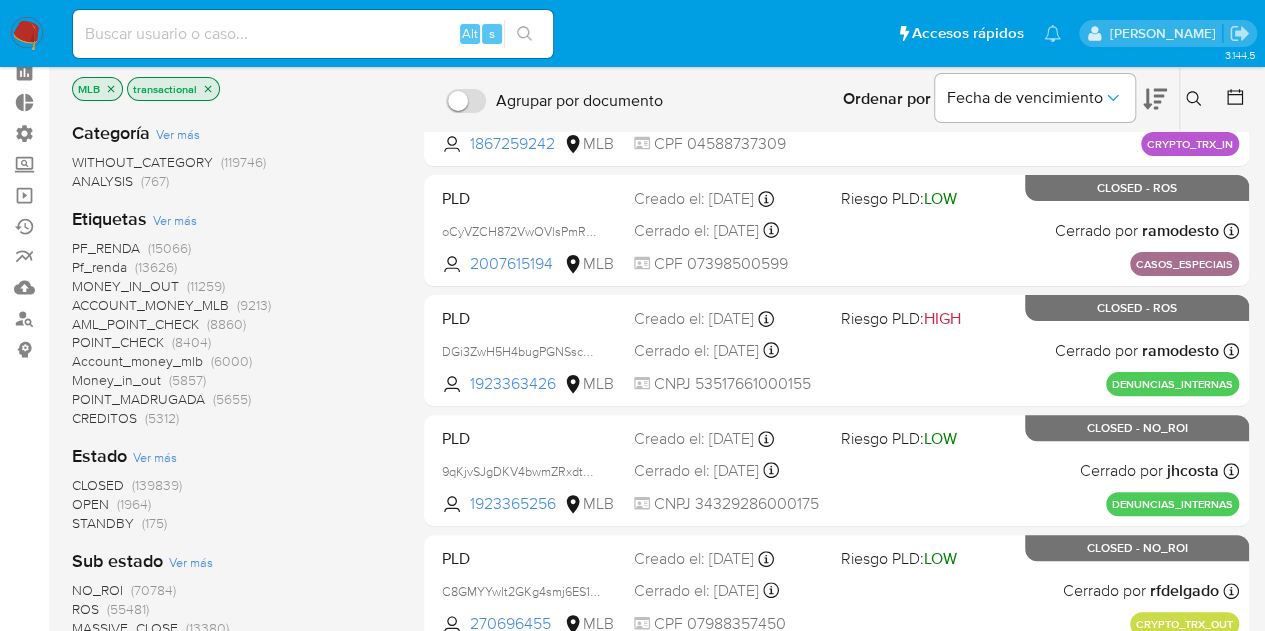 scroll, scrollTop: 0, scrollLeft: 0, axis: both 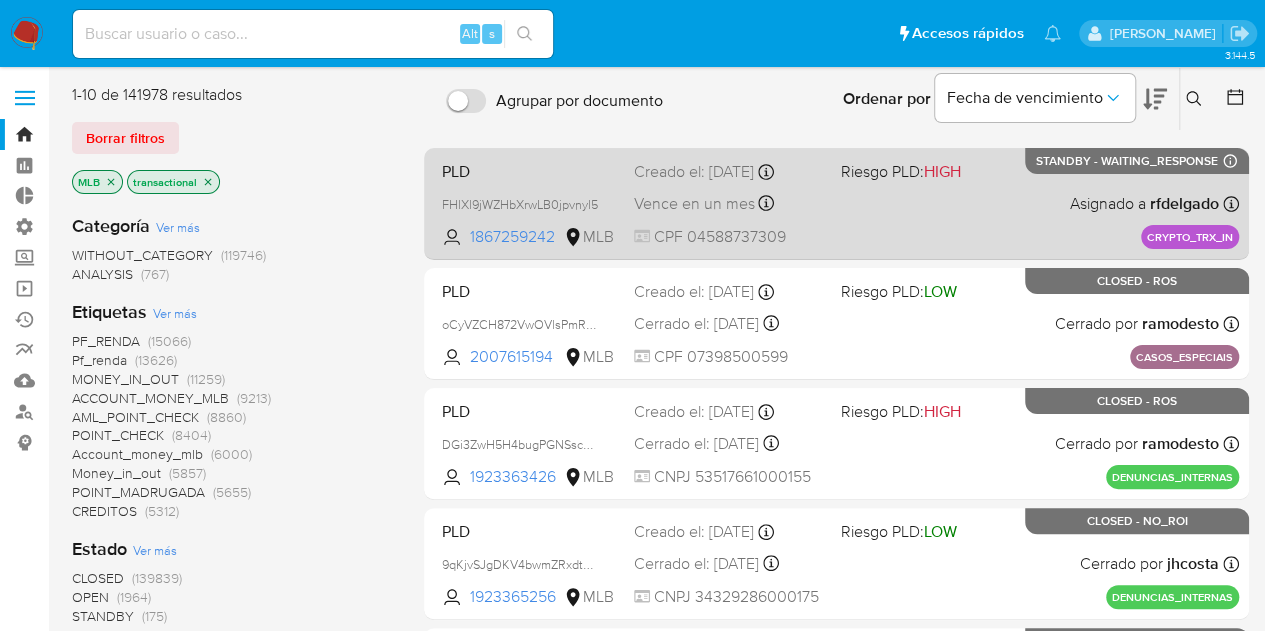 click on "Vence en un mes" at bounding box center [694, 204] 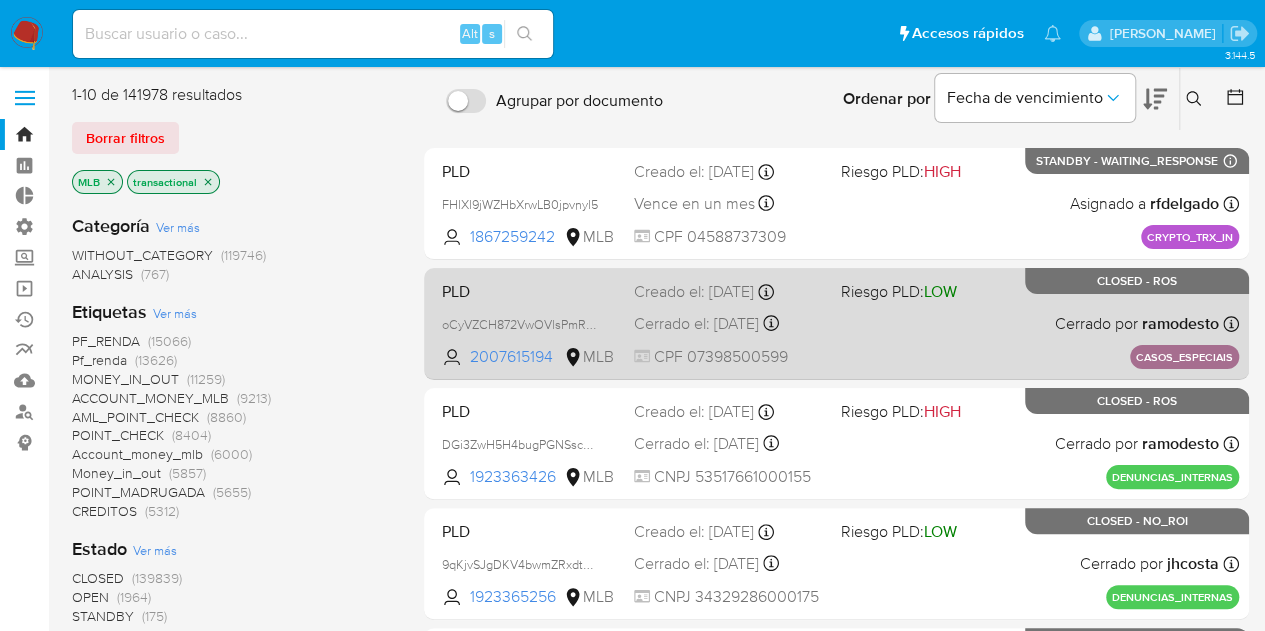 click on "Creado el: 07/07/2025   Creado el: 07/07/2025 15:45:54" at bounding box center [729, 292] 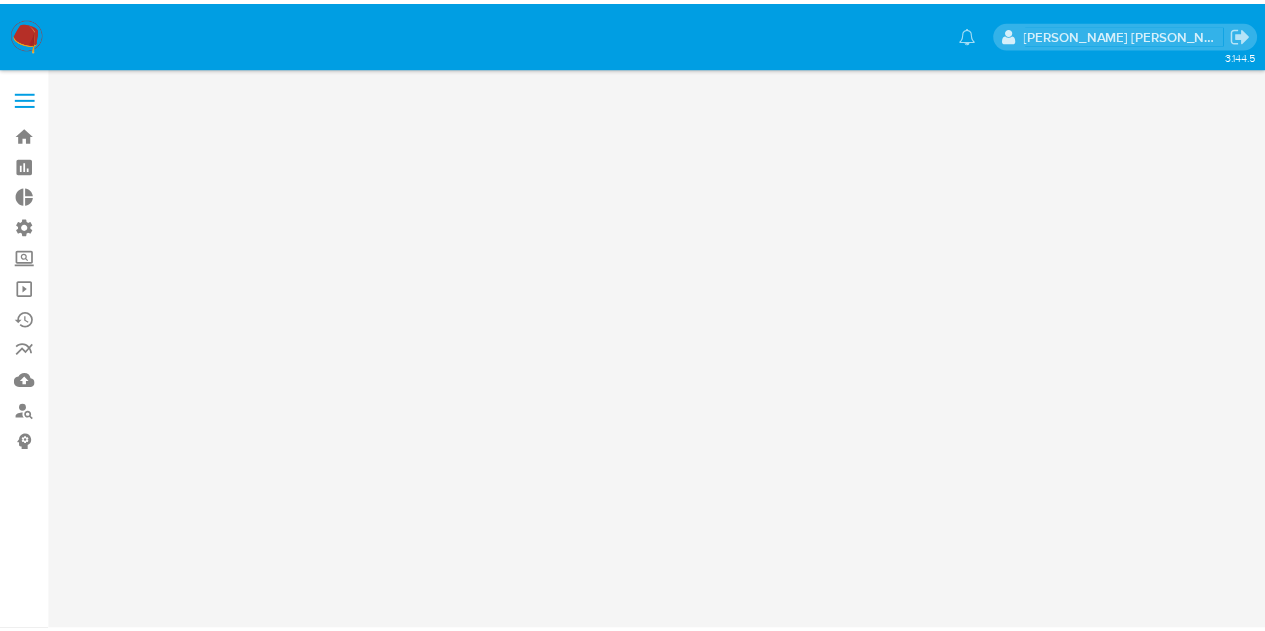scroll, scrollTop: 0, scrollLeft: 0, axis: both 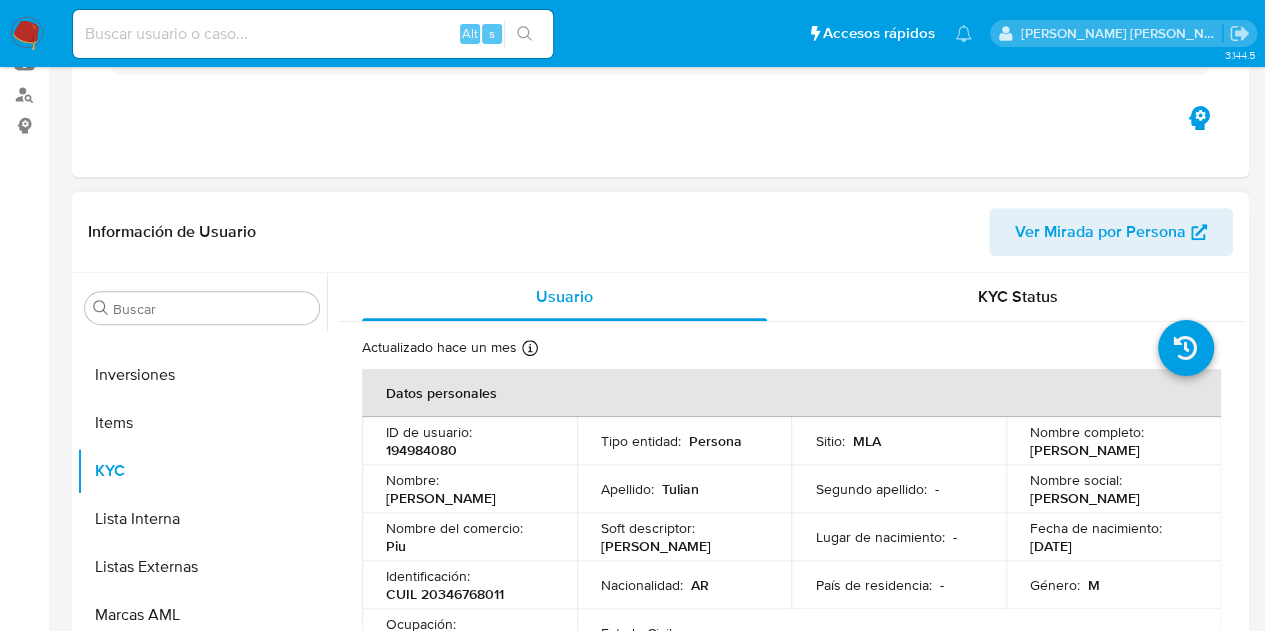 select on "10" 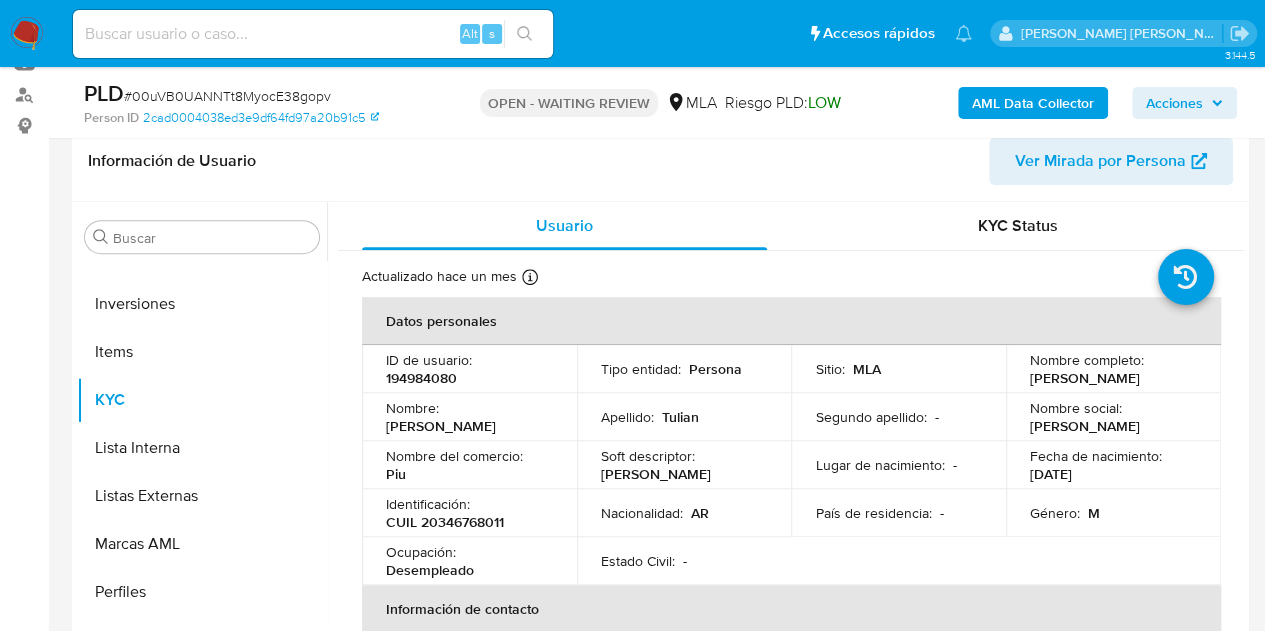 scroll, scrollTop: 500, scrollLeft: 0, axis: vertical 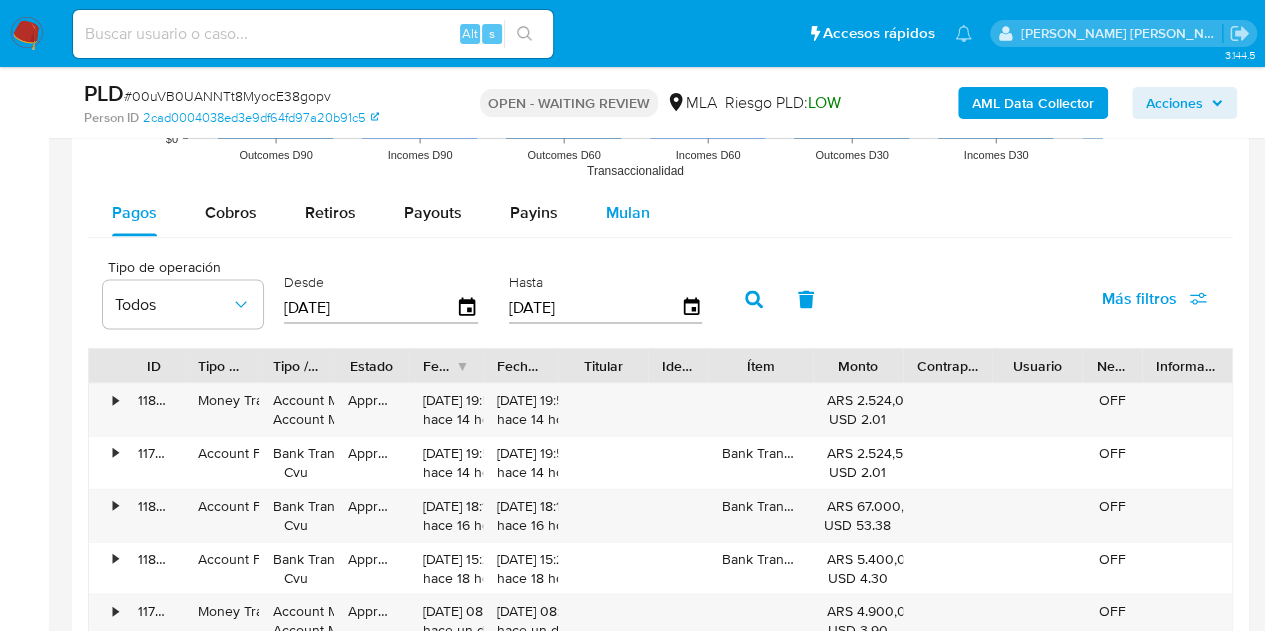 click on "Mulan" at bounding box center (628, 212) 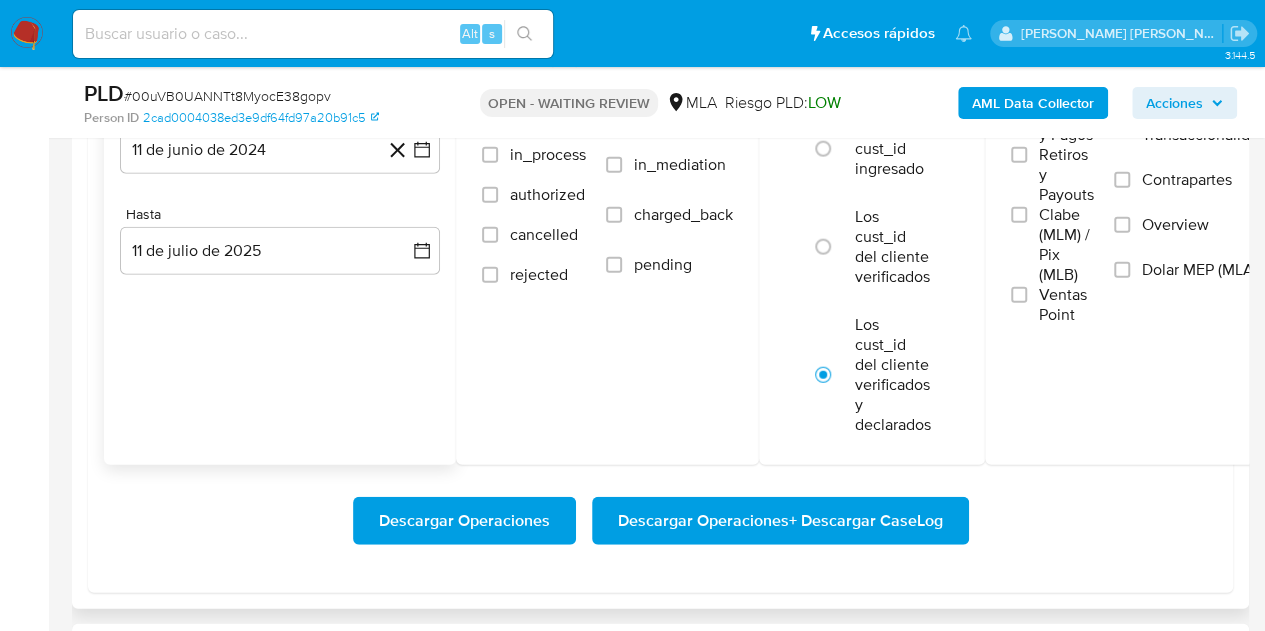 scroll, scrollTop: 2200, scrollLeft: 0, axis: vertical 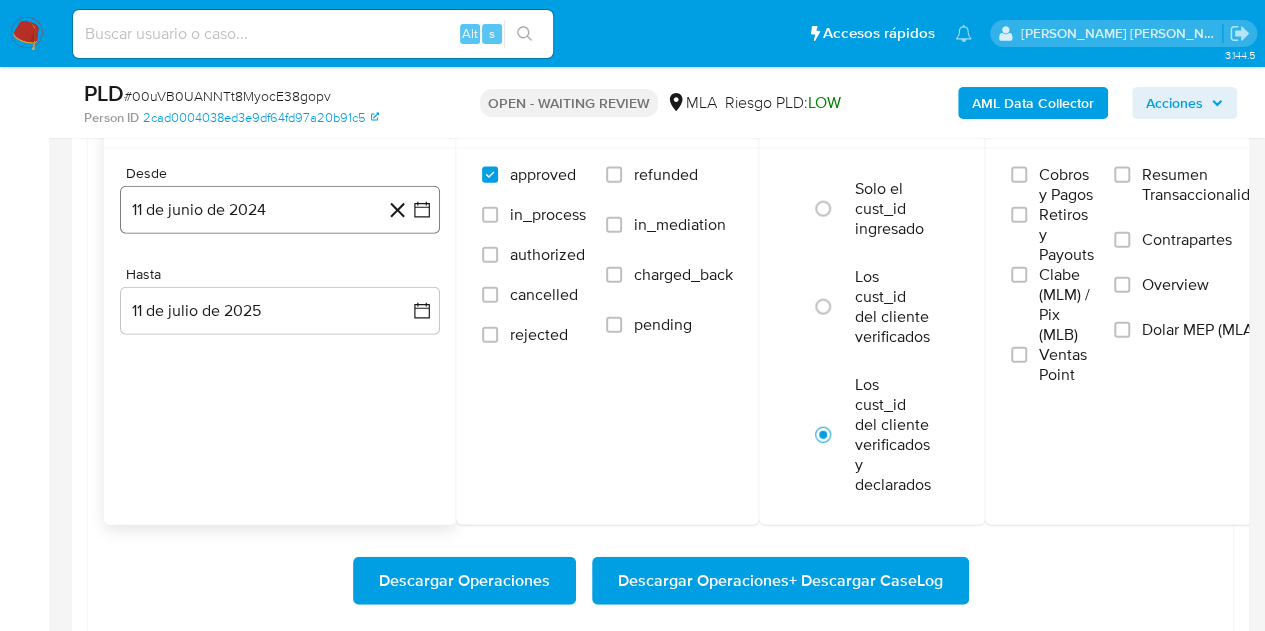 click on "11 de junio de 2024" at bounding box center [280, 210] 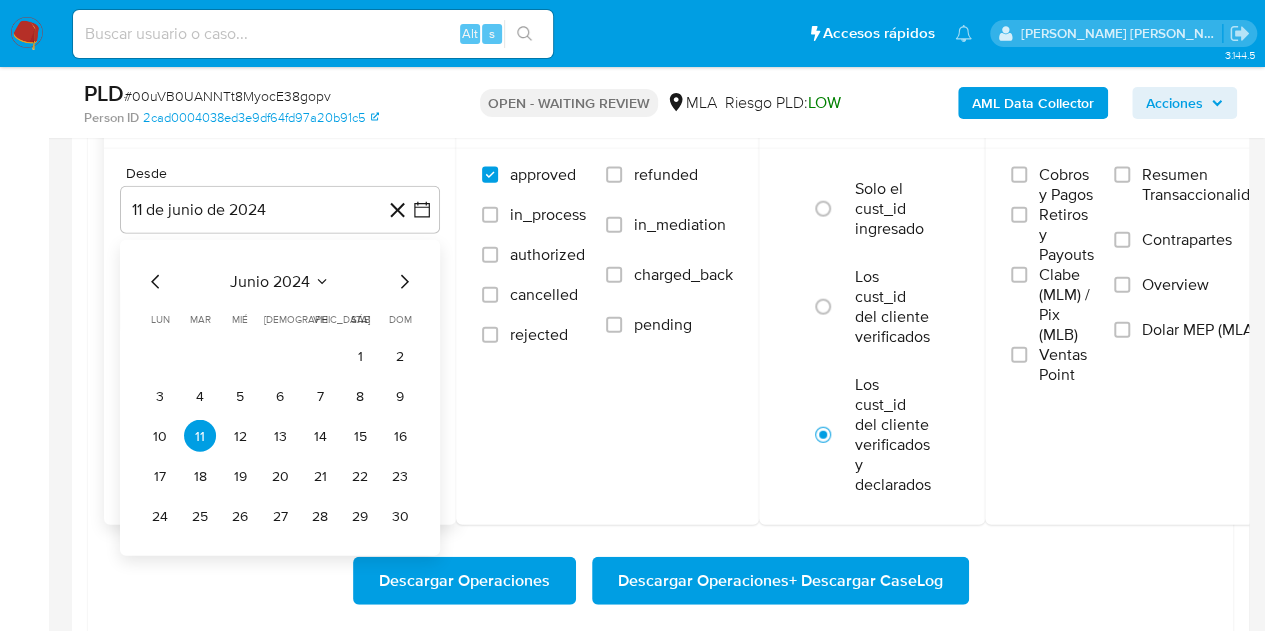 click 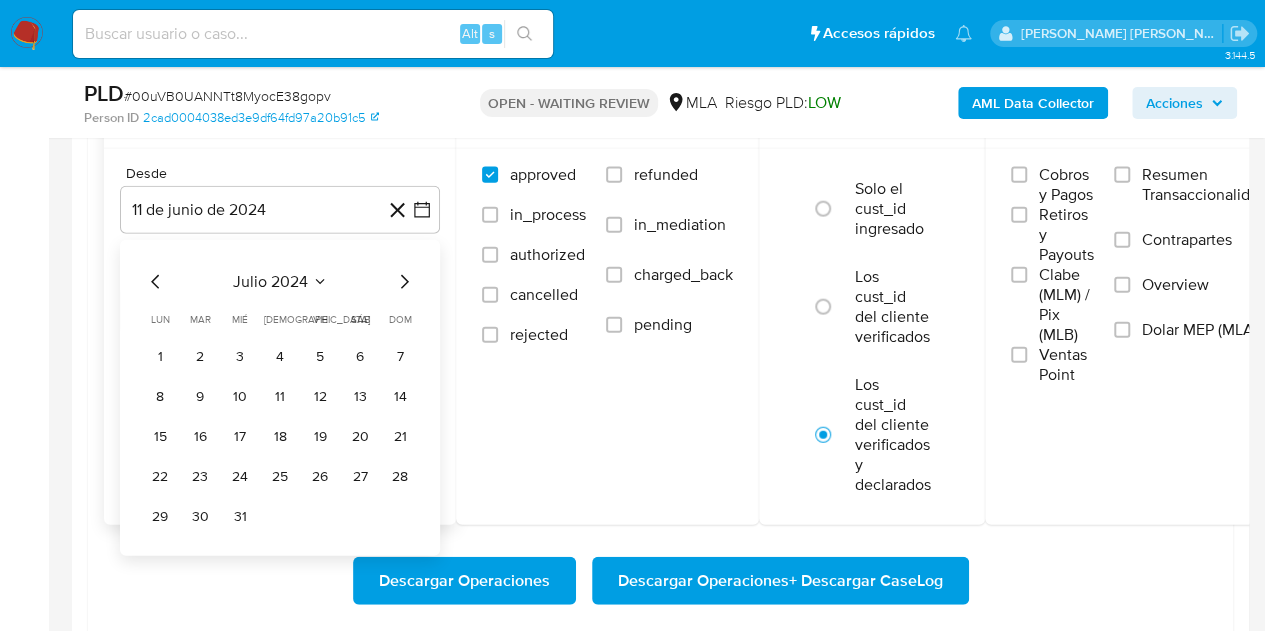 click 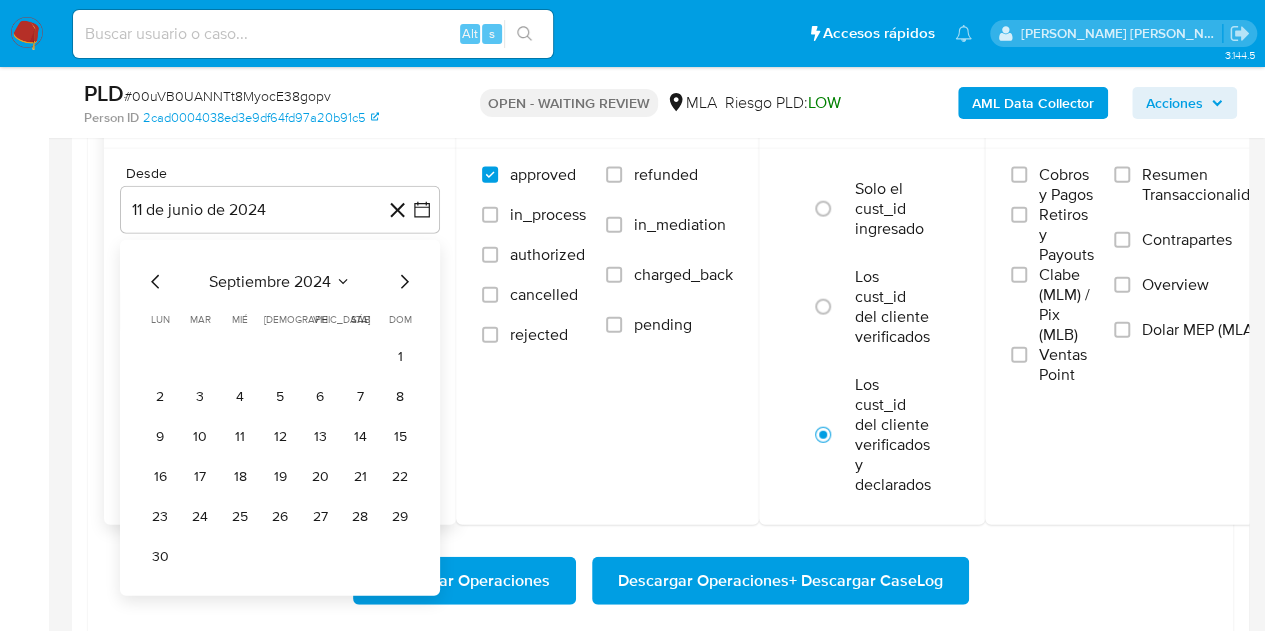 click 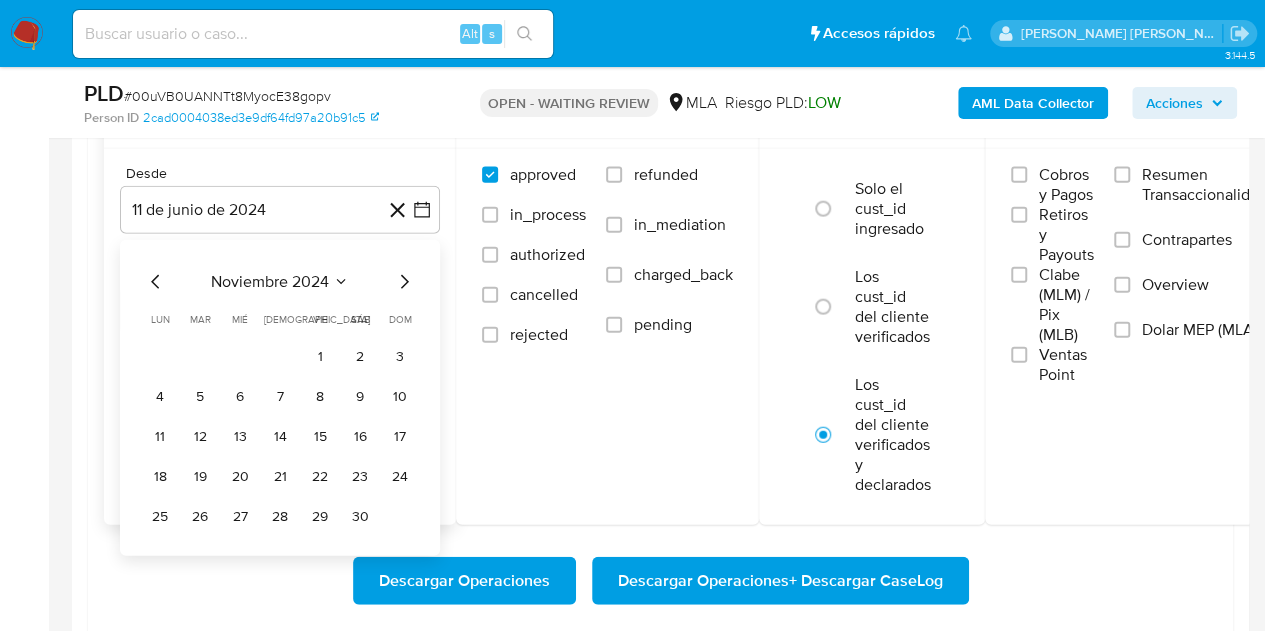 click 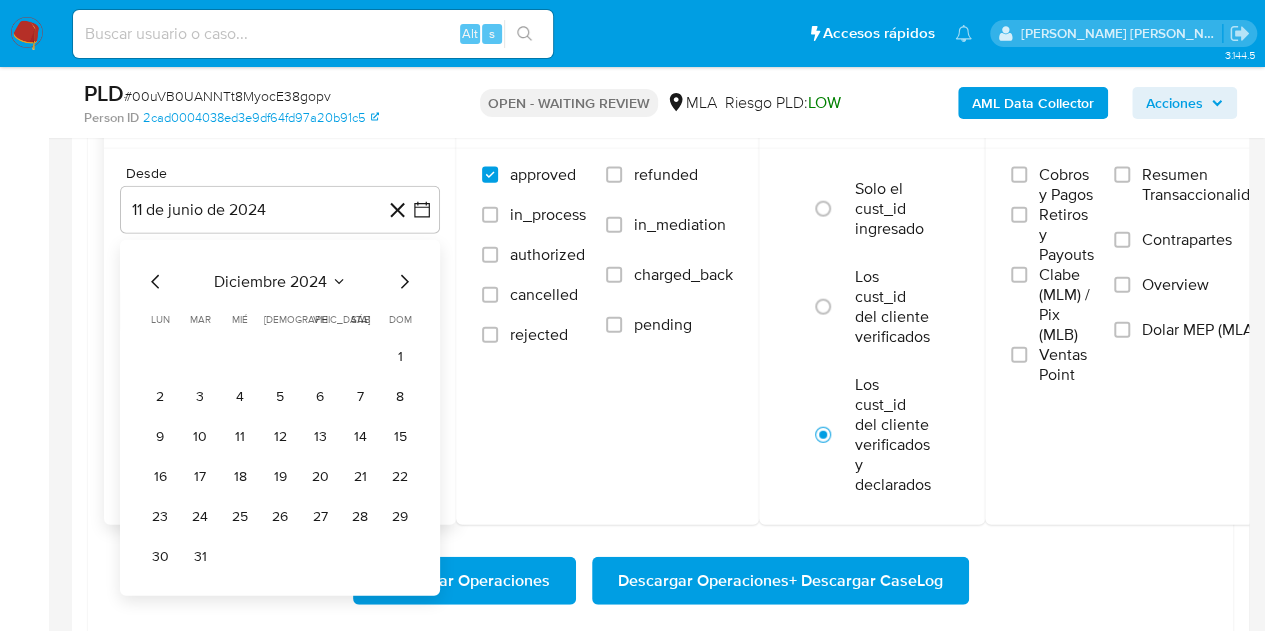 click 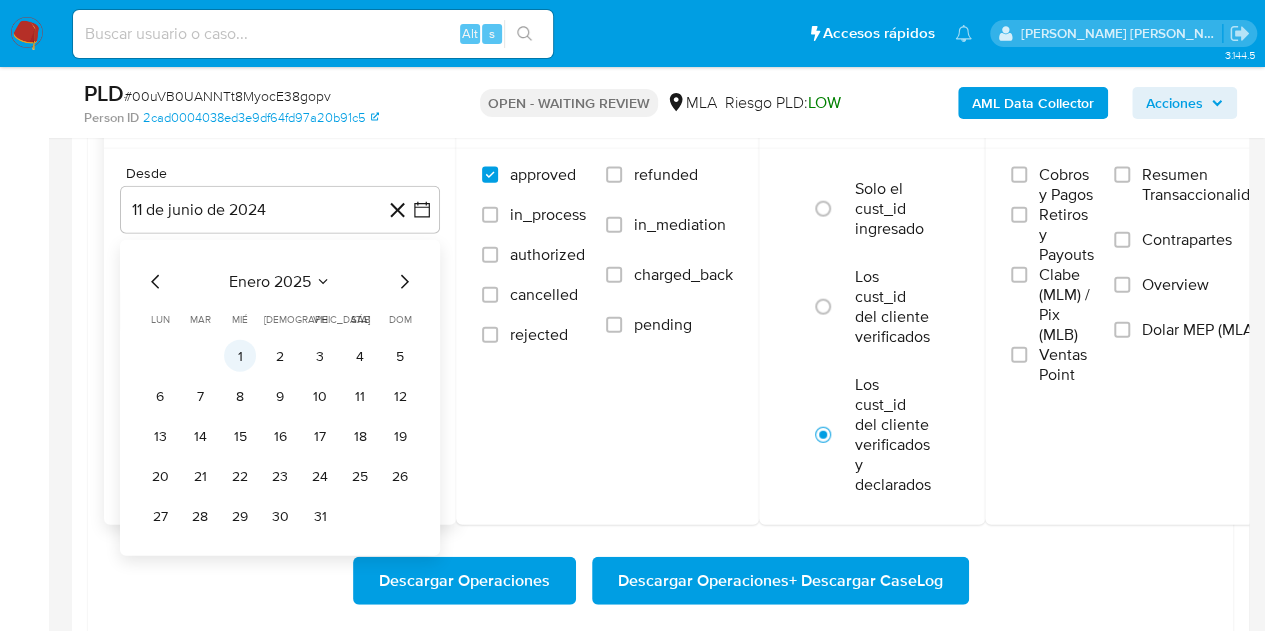 click on "1" at bounding box center (240, 356) 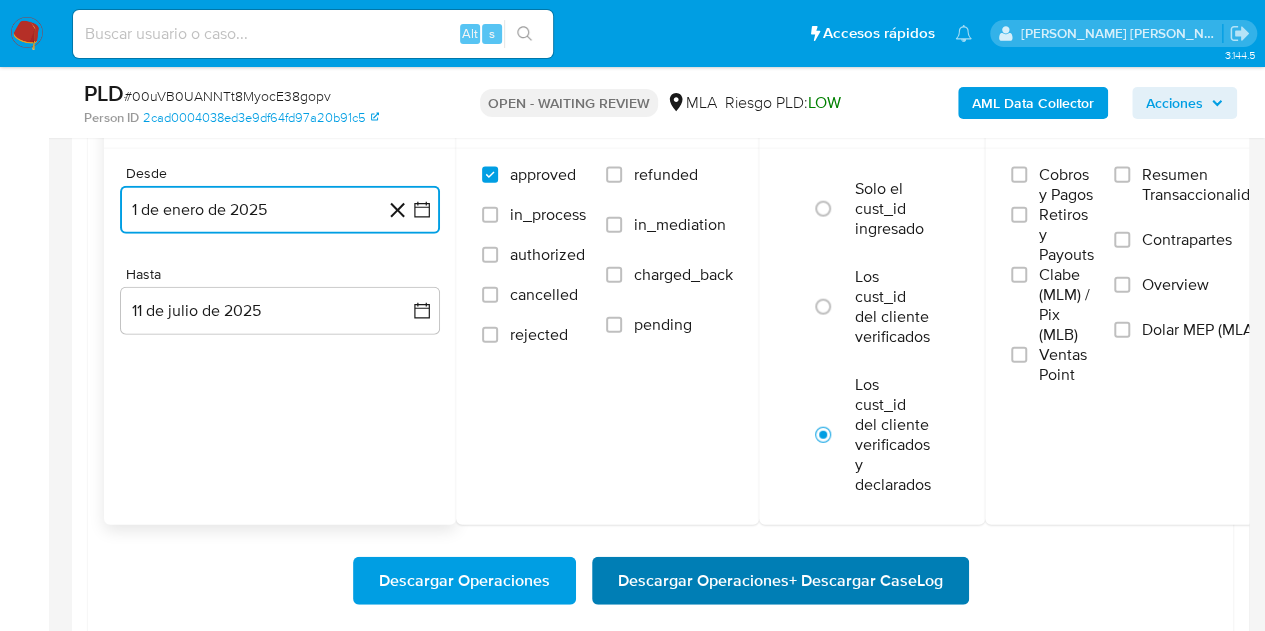 click on "Descargar Operaciones  +   Descargar CaseLog" at bounding box center (780, 581) 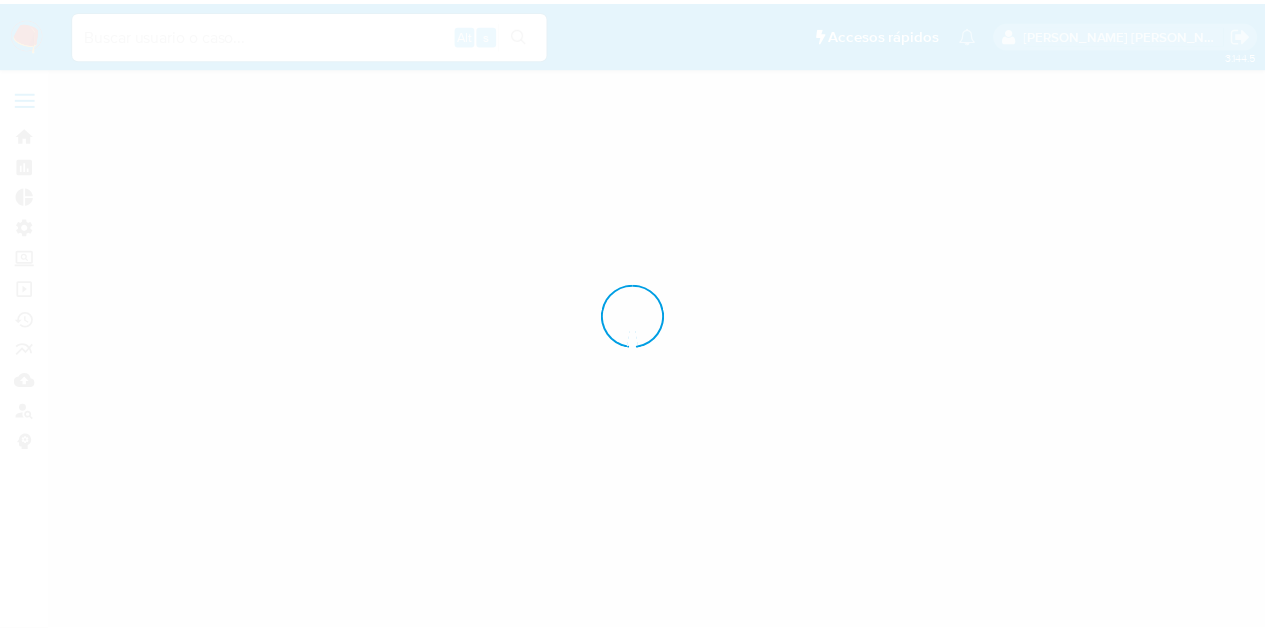 scroll, scrollTop: 0, scrollLeft: 0, axis: both 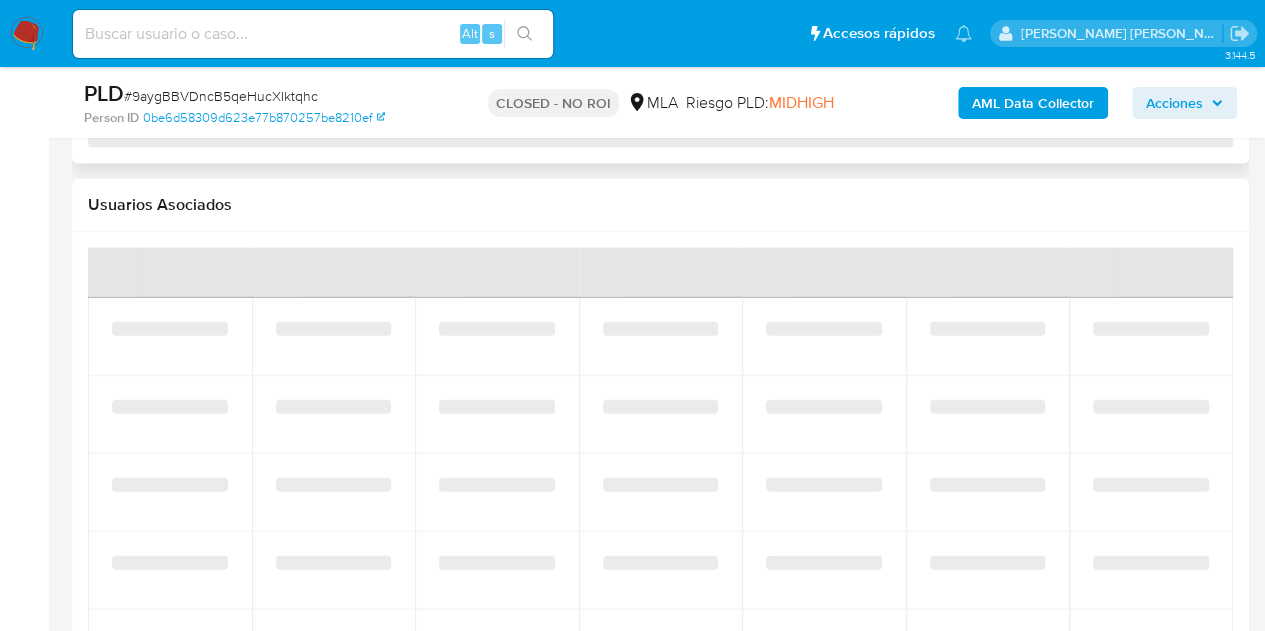 select on "10" 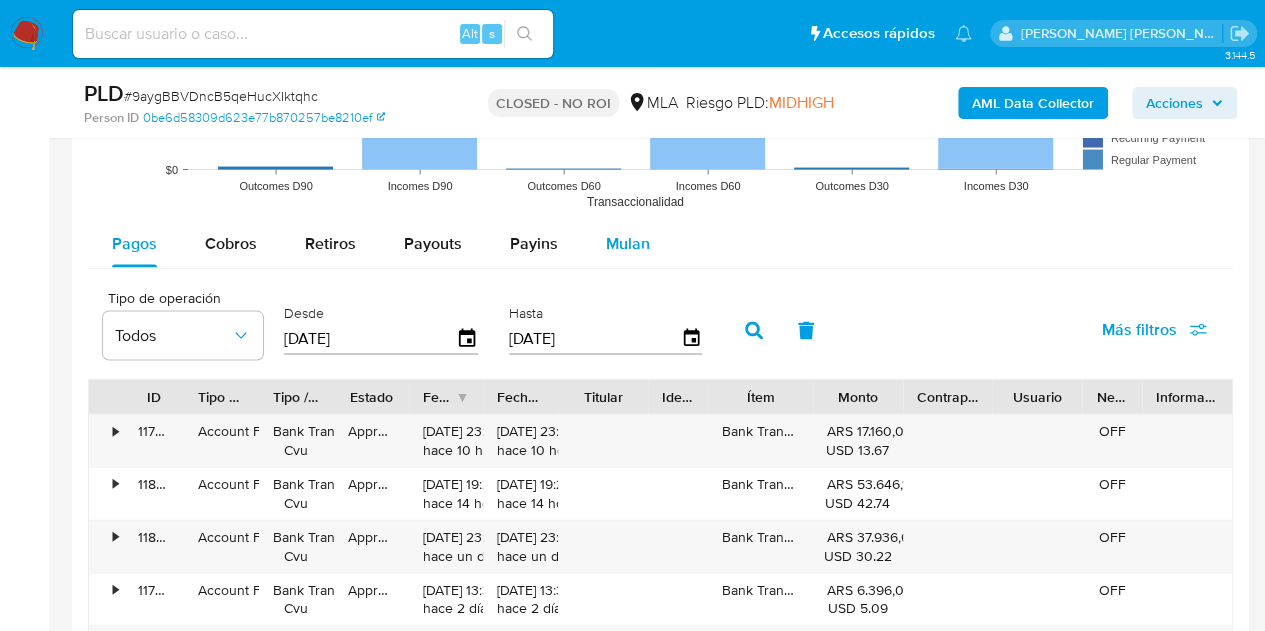 click on "Mulan" at bounding box center [628, 243] 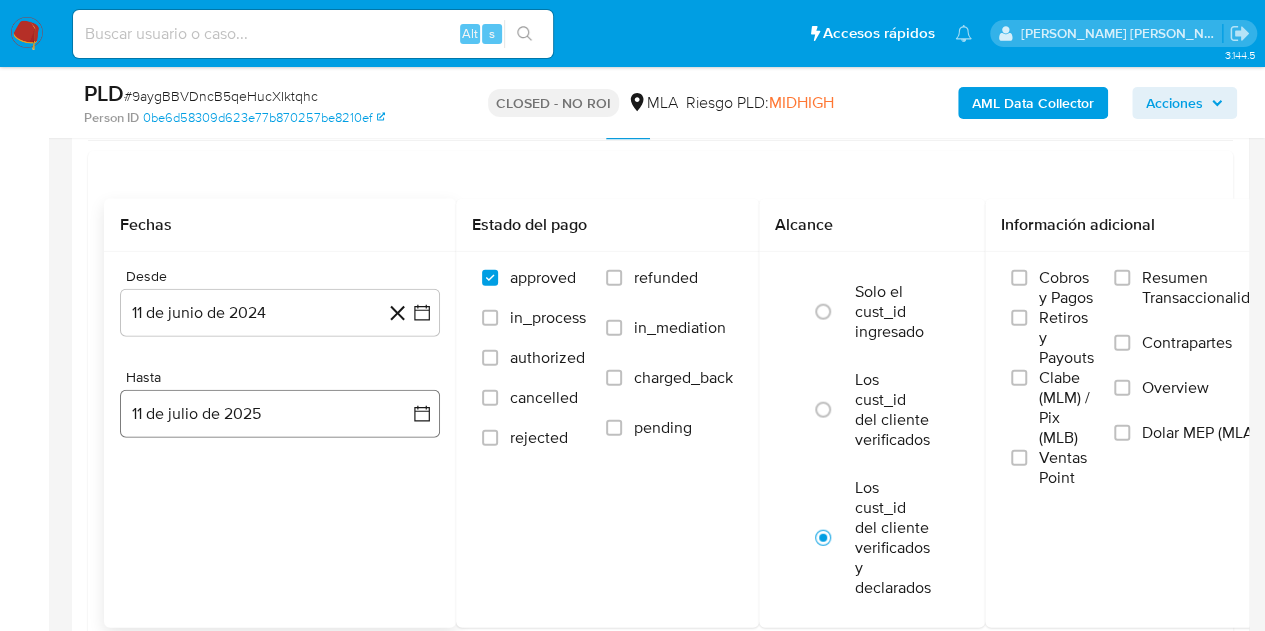 scroll, scrollTop: 2198, scrollLeft: 0, axis: vertical 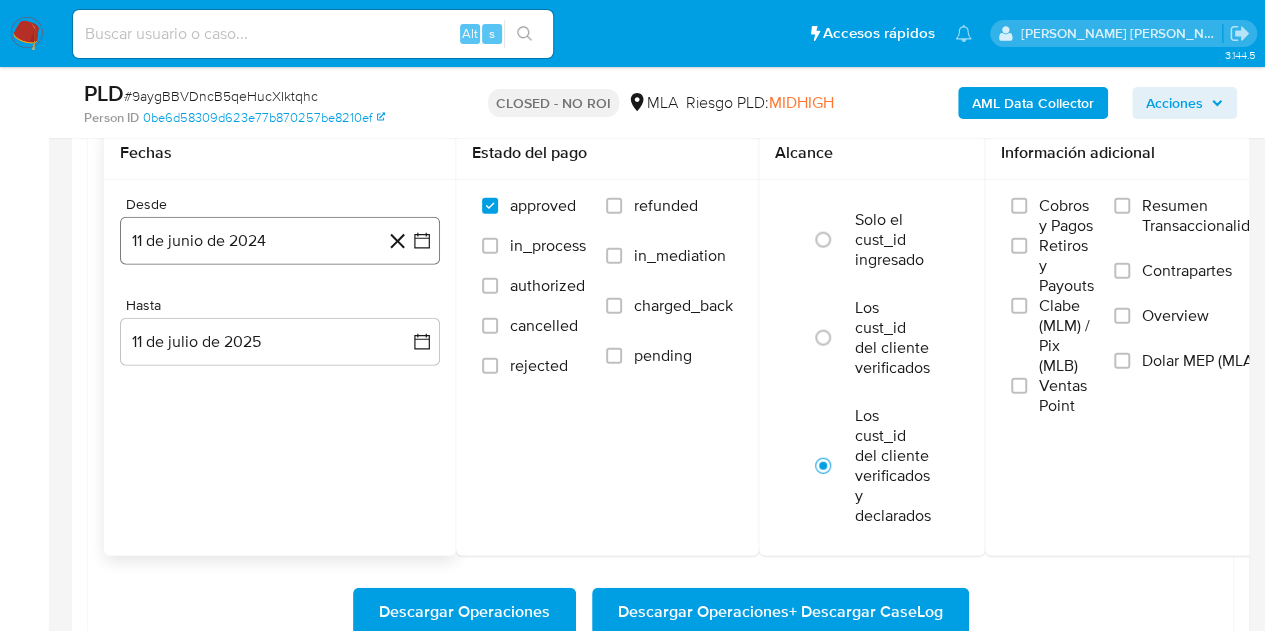 click on "11 de junio de 2024" at bounding box center [280, 241] 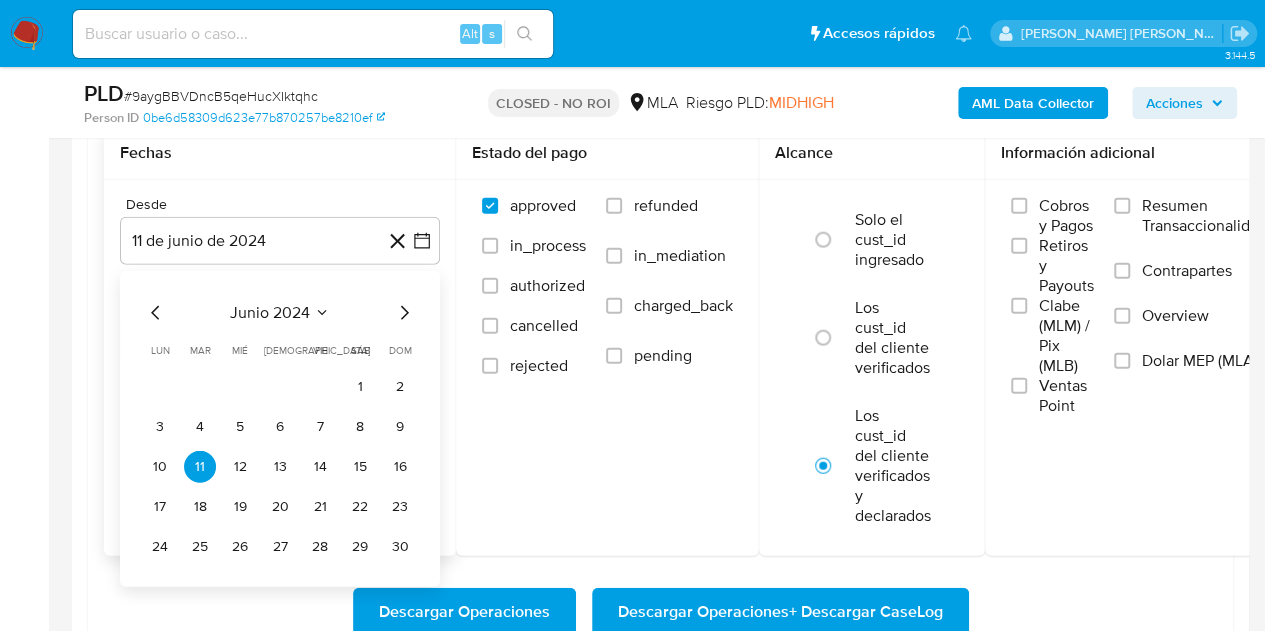 click 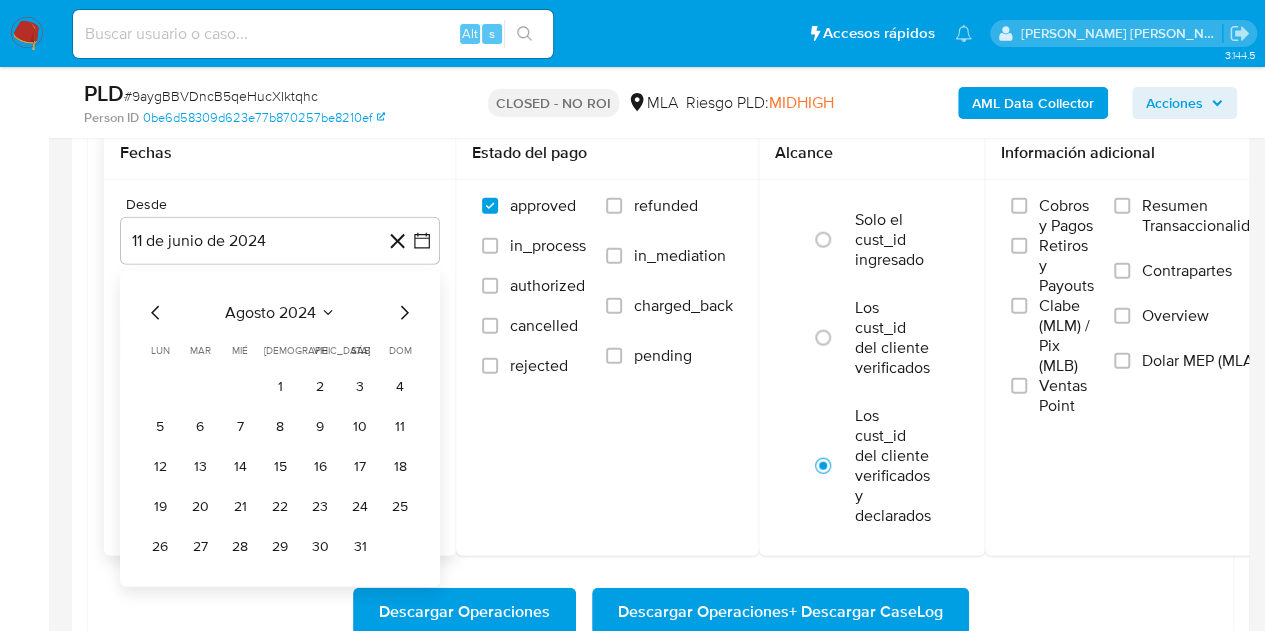 click 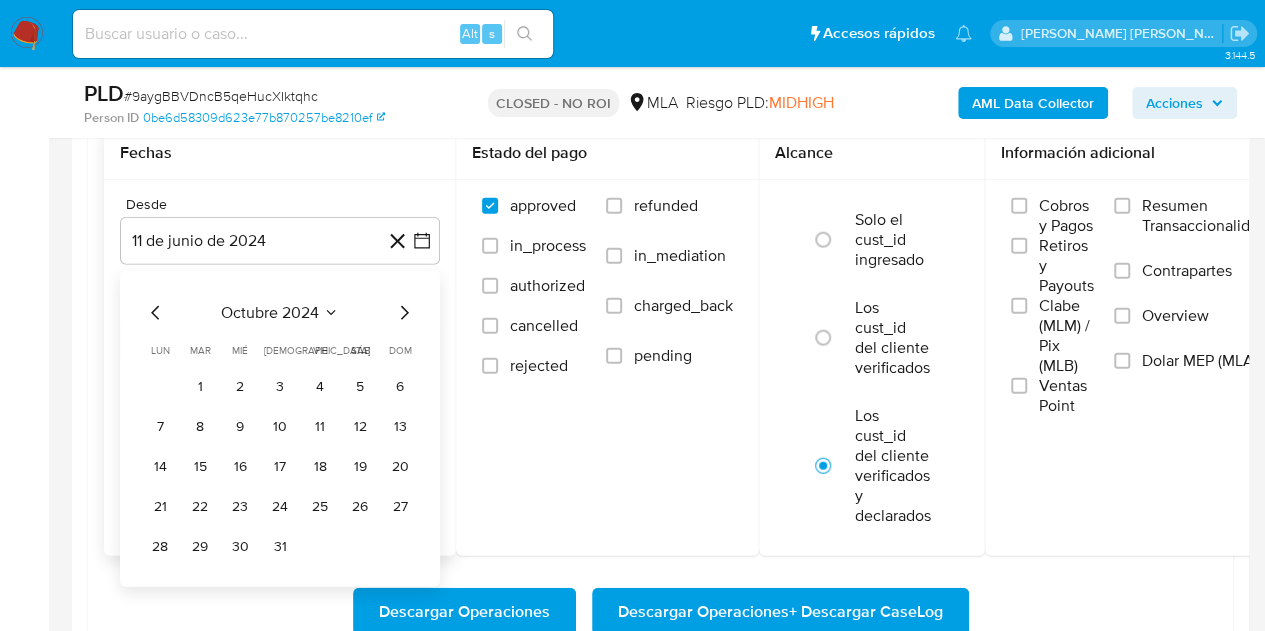 click 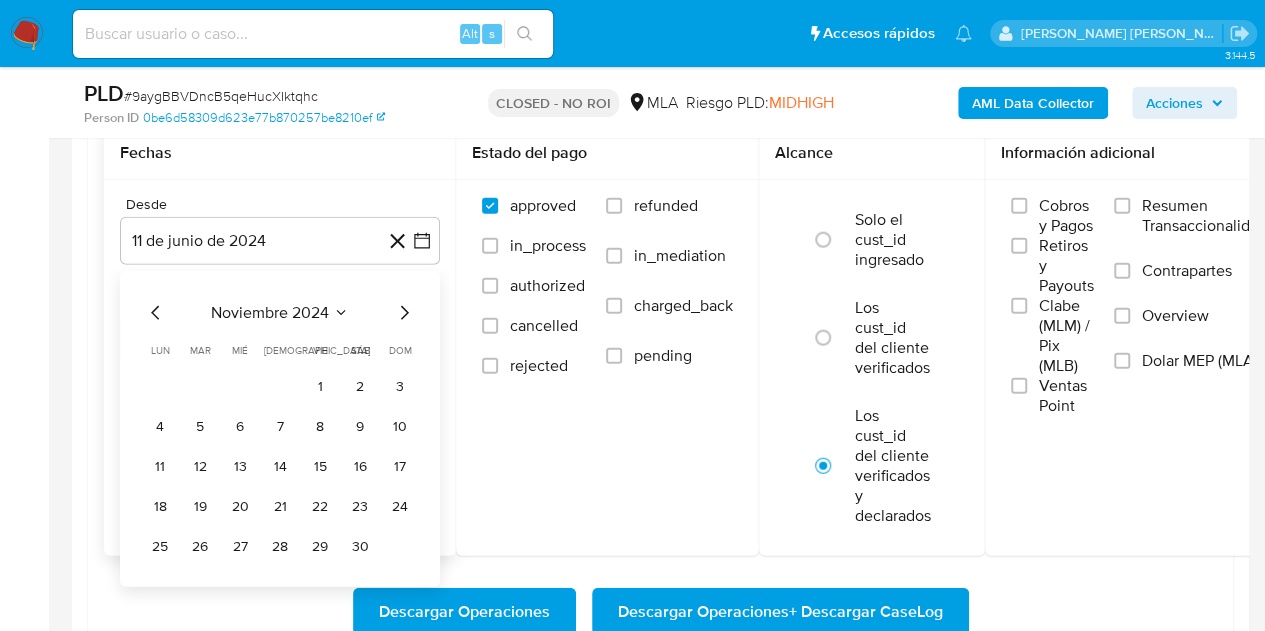 click 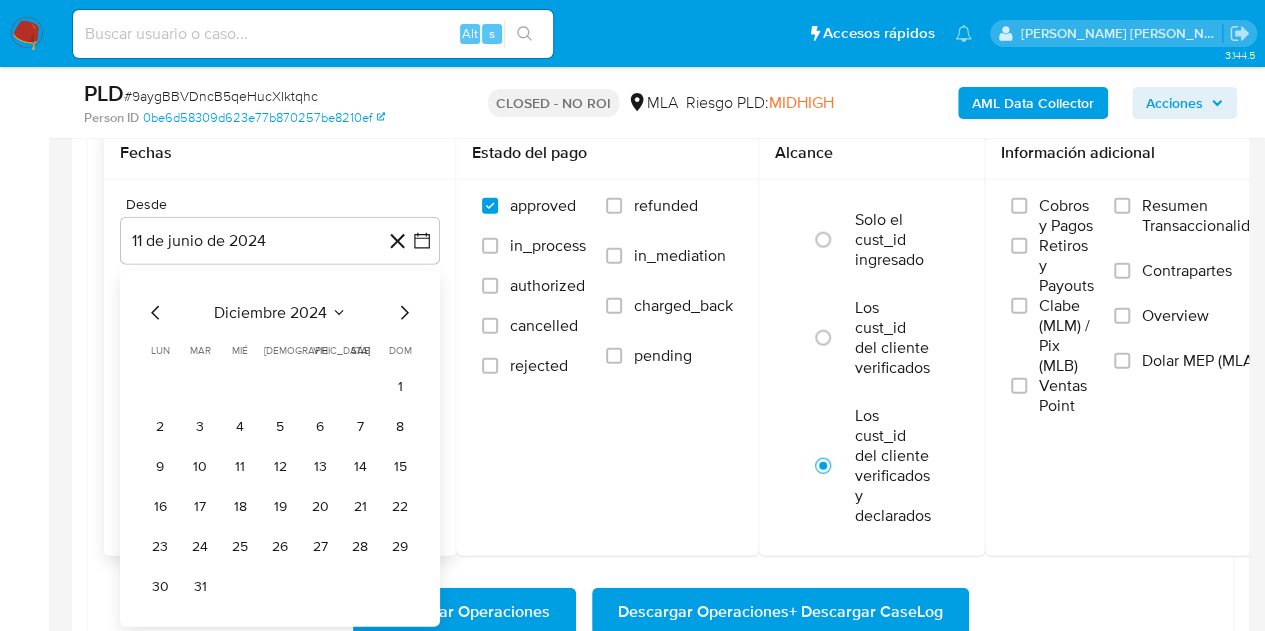 click 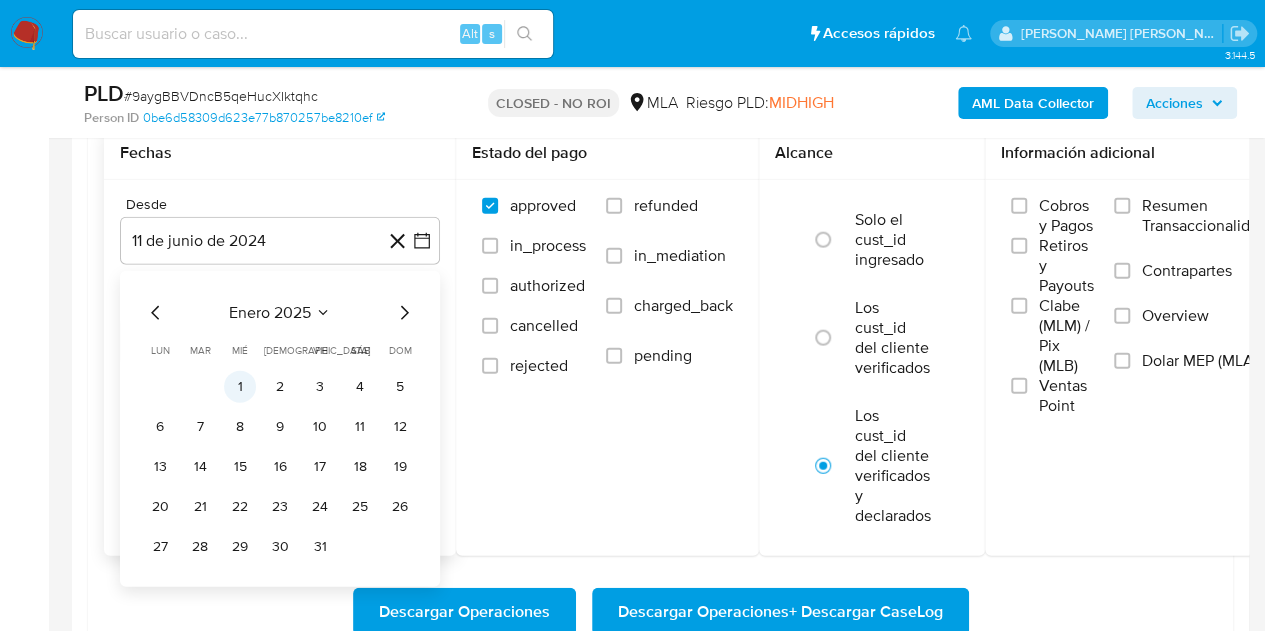 click on "1" at bounding box center (240, 387) 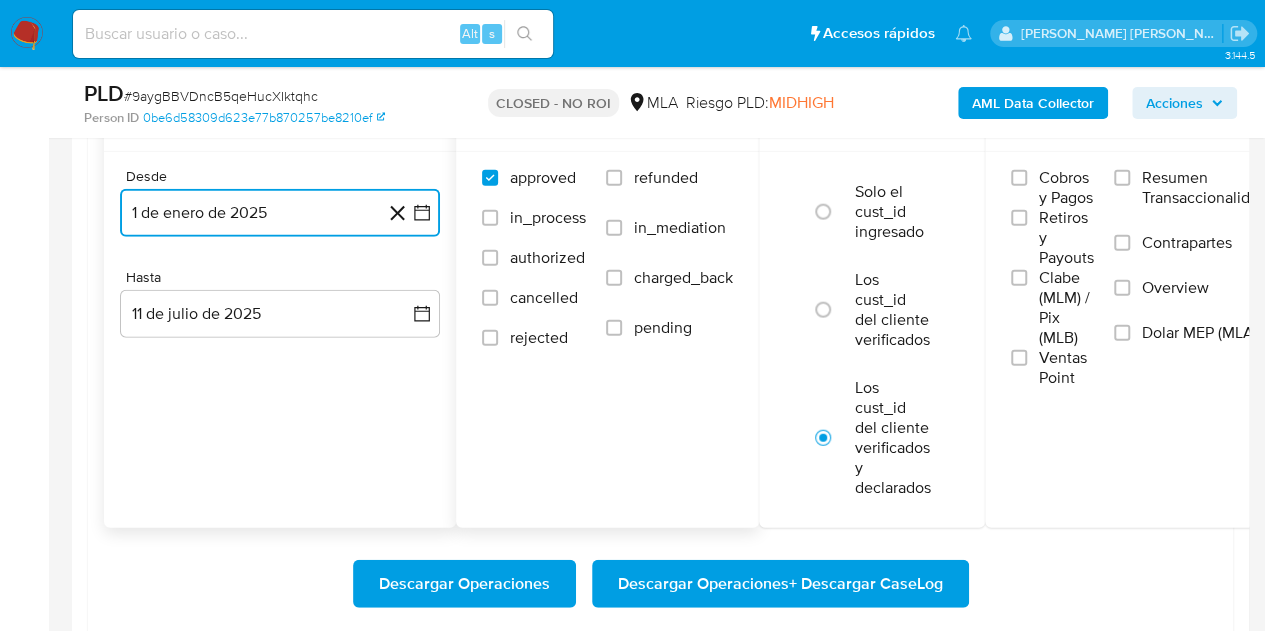 scroll, scrollTop: 2298, scrollLeft: 0, axis: vertical 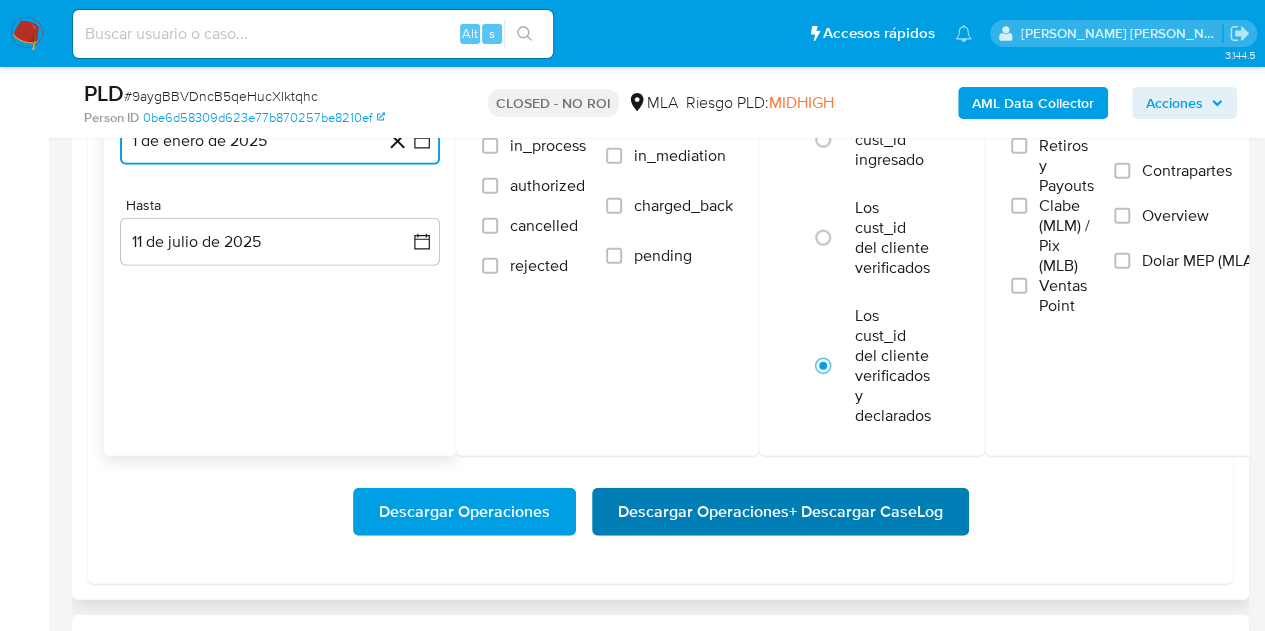 click on "Descargar Operaciones  +   Descargar CaseLog" at bounding box center (780, 512) 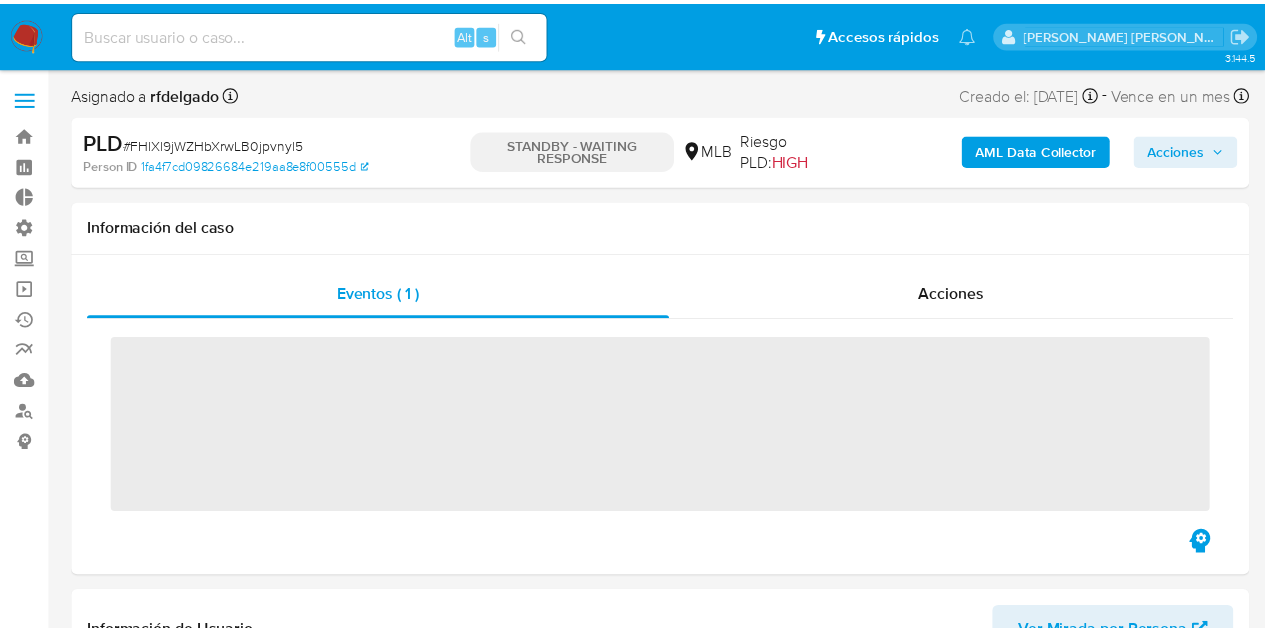 scroll, scrollTop: 38, scrollLeft: 0, axis: vertical 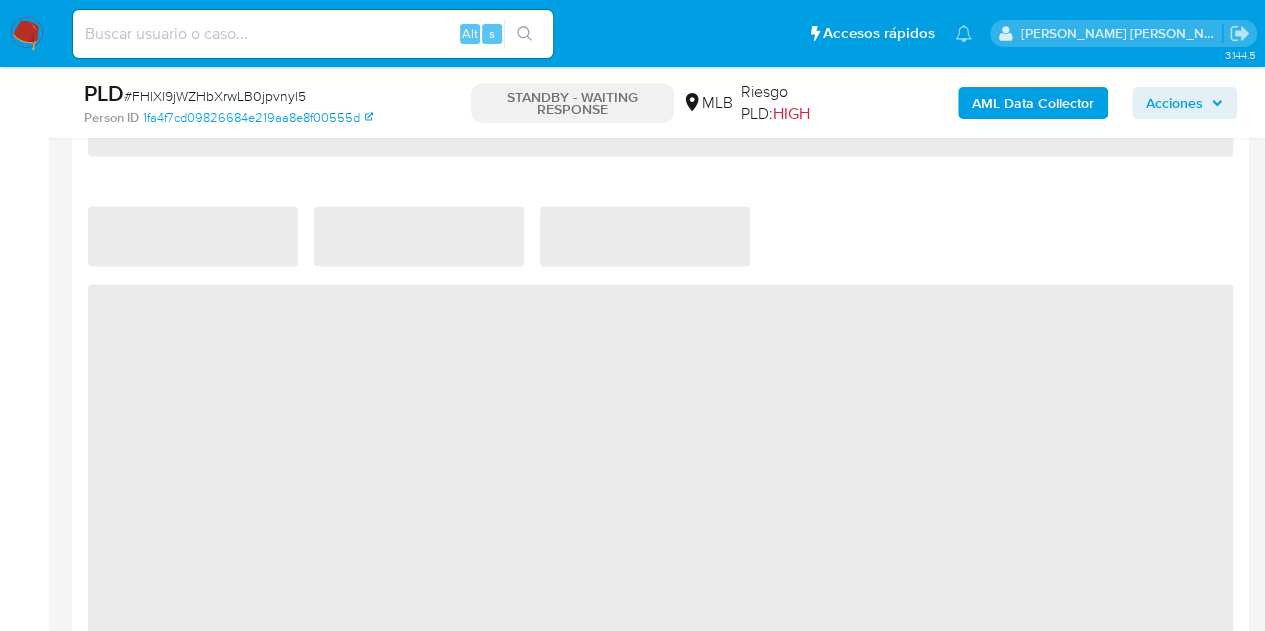 select on "10" 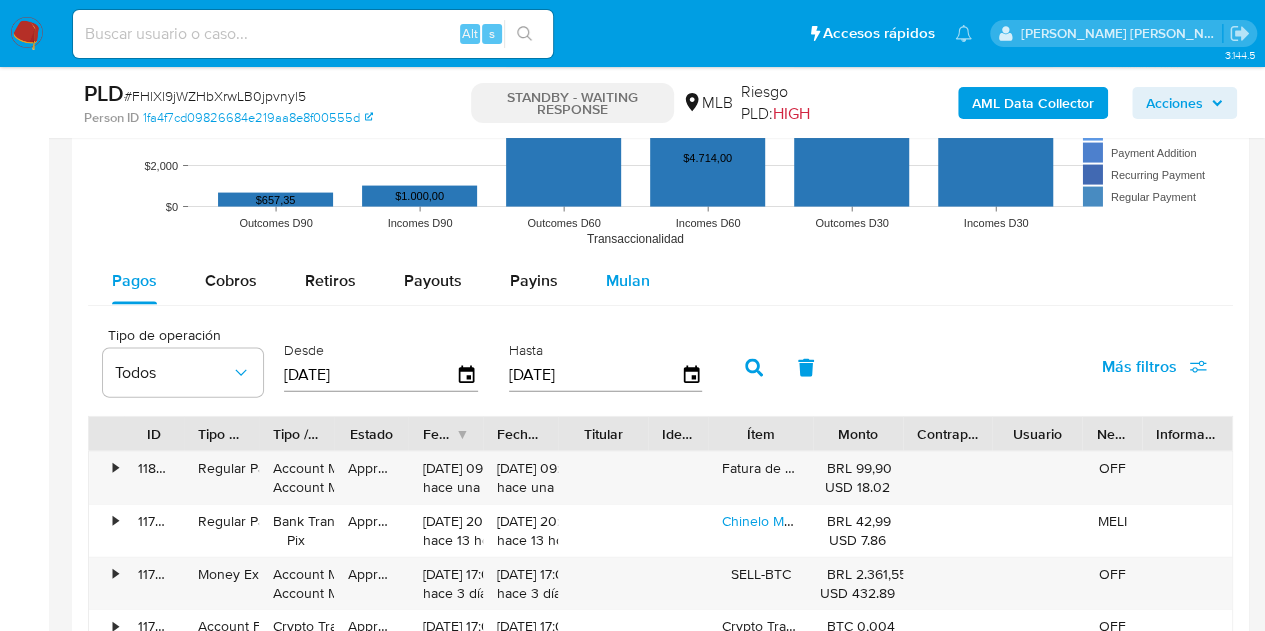 click on "Mulan" at bounding box center [628, 280] 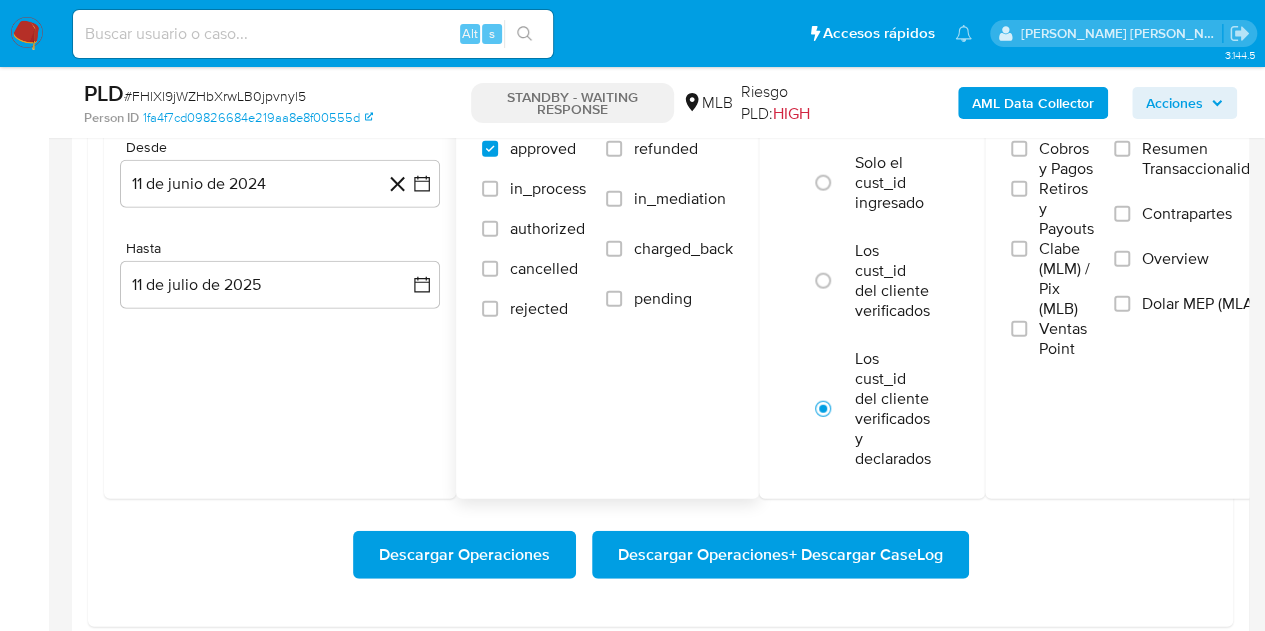 scroll, scrollTop: 2300, scrollLeft: 0, axis: vertical 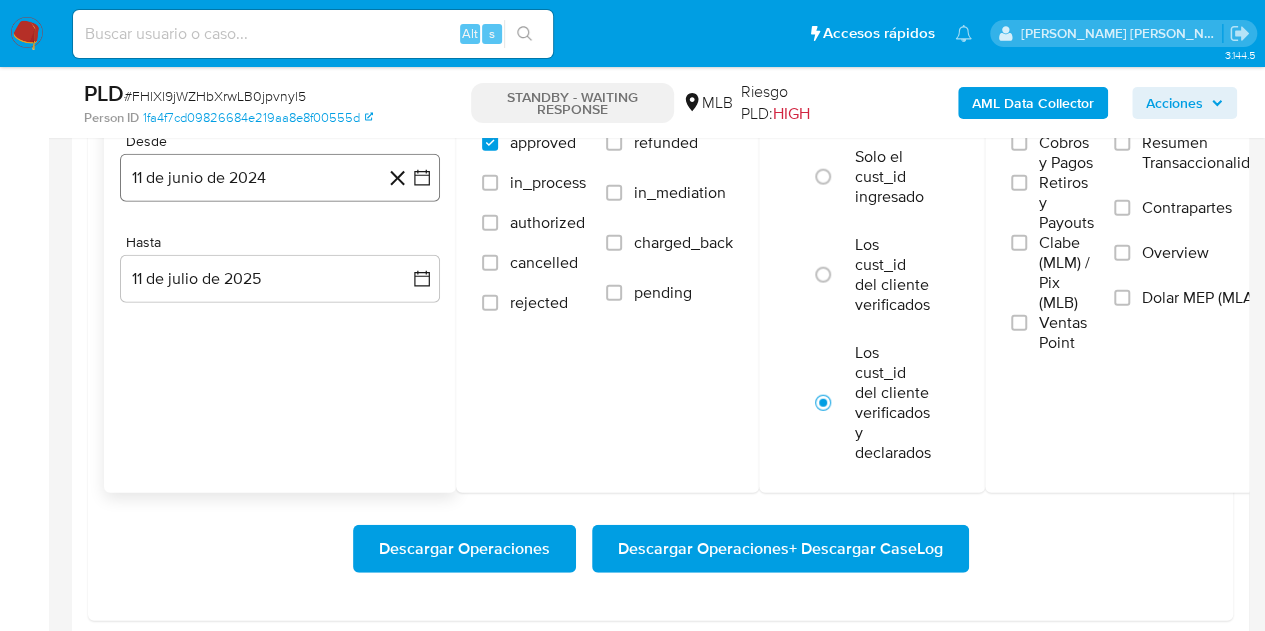 click on "11 de junio de 2024" at bounding box center (280, 178) 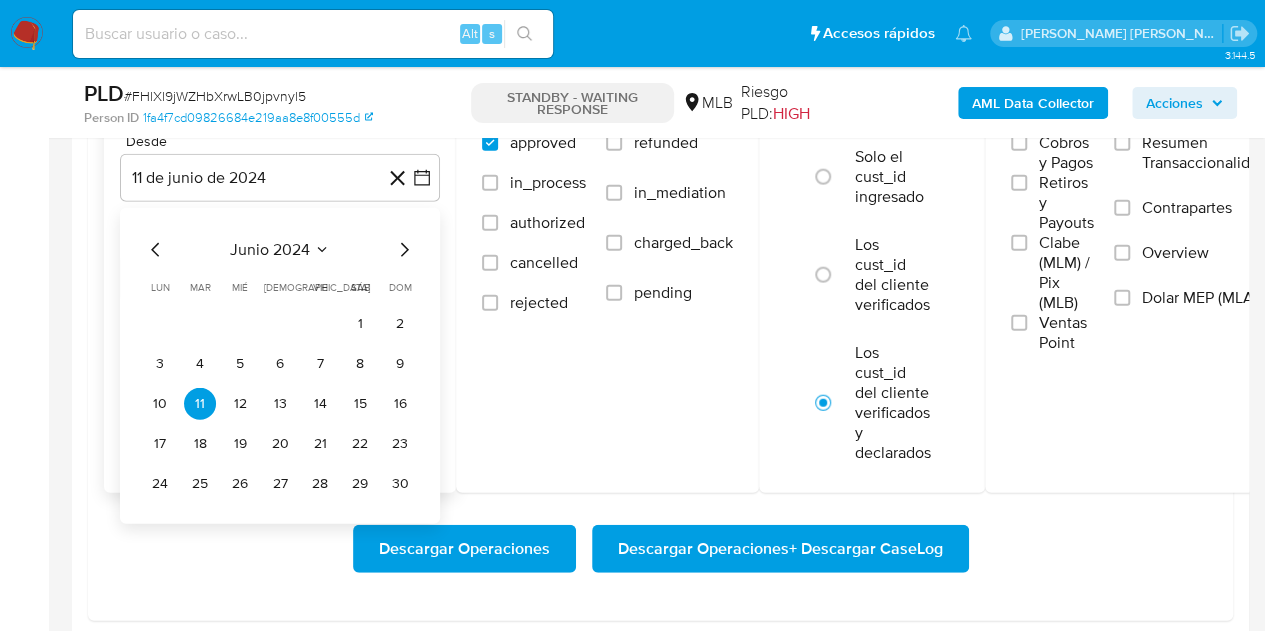 click 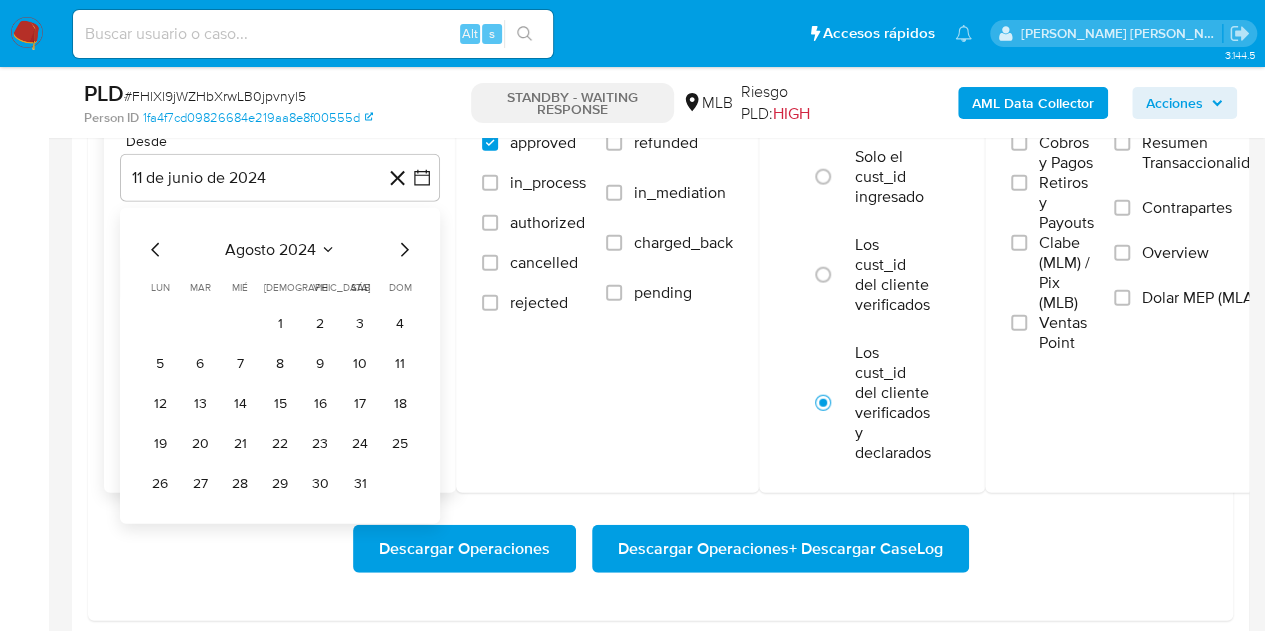 click 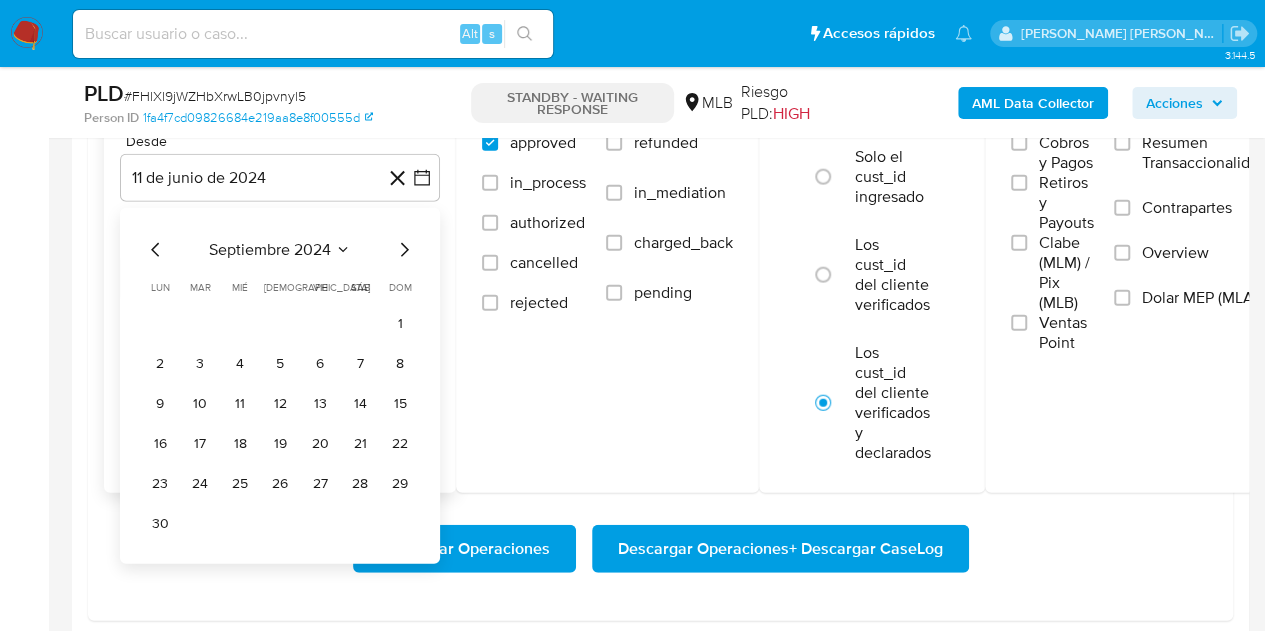 click 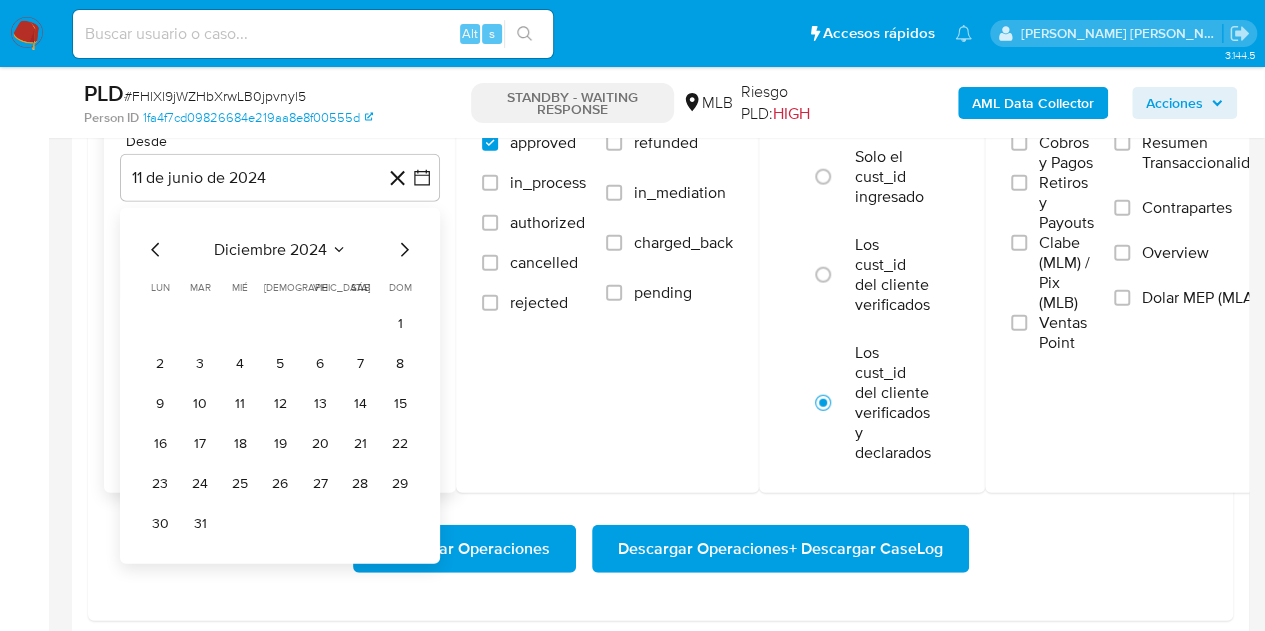 click 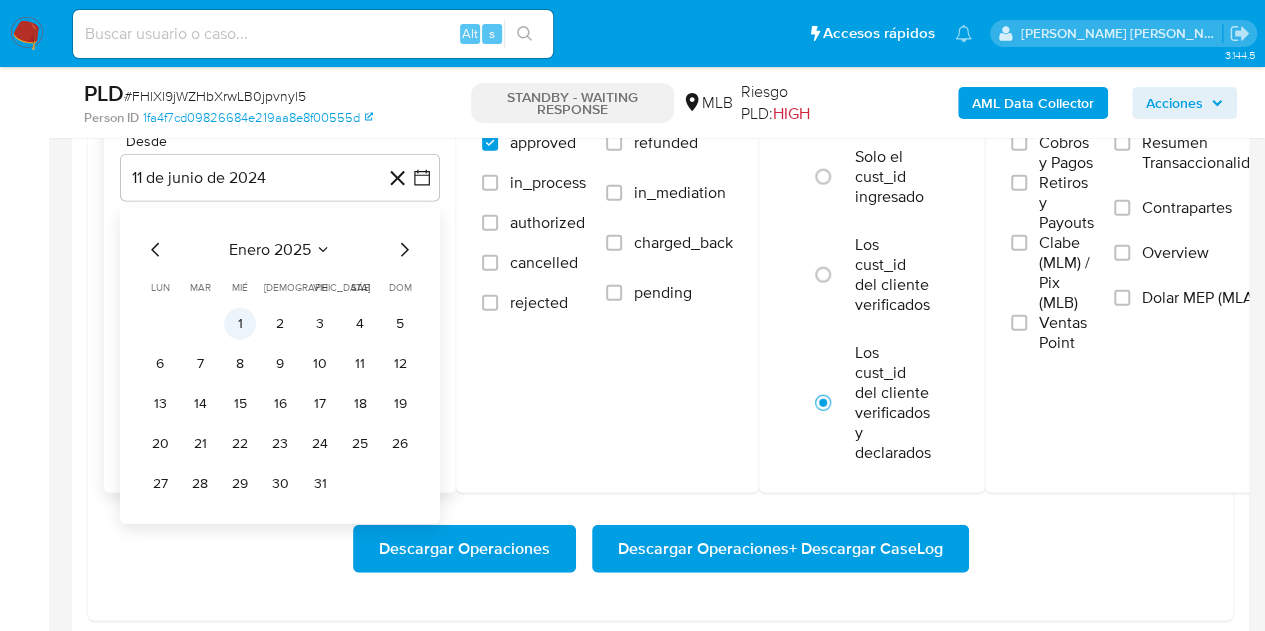 click on "1" at bounding box center [240, 324] 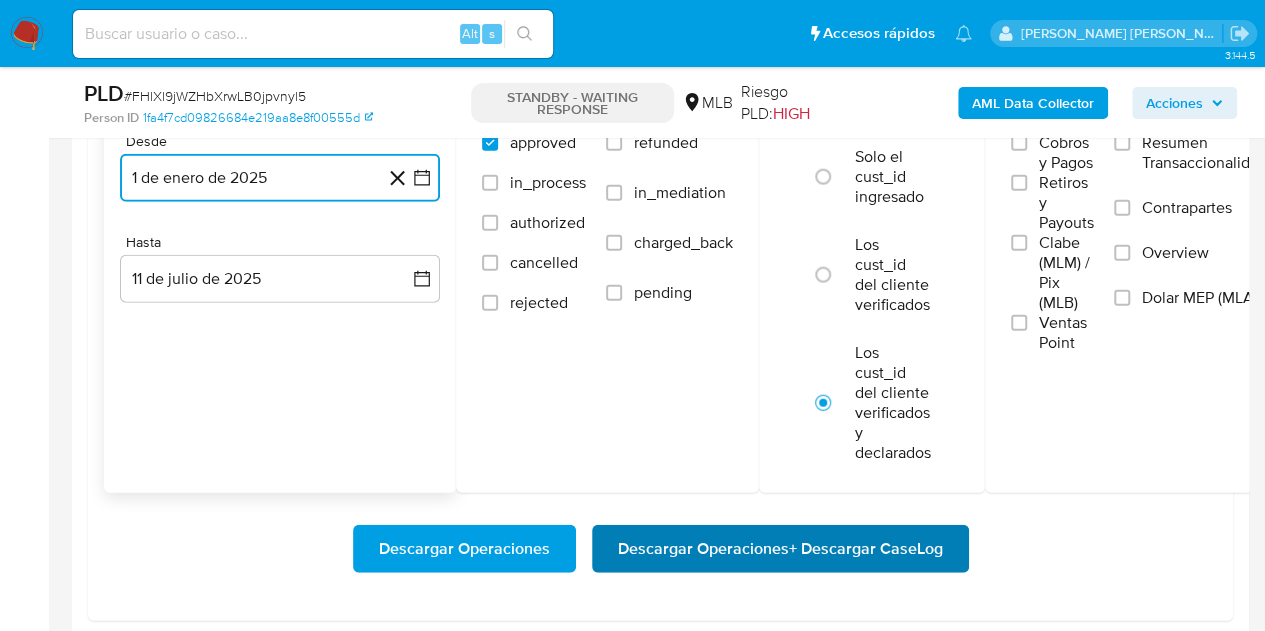 click on "Descargar Operaciones  +   Descargar CaseLog" at bounding box center [780, 549] 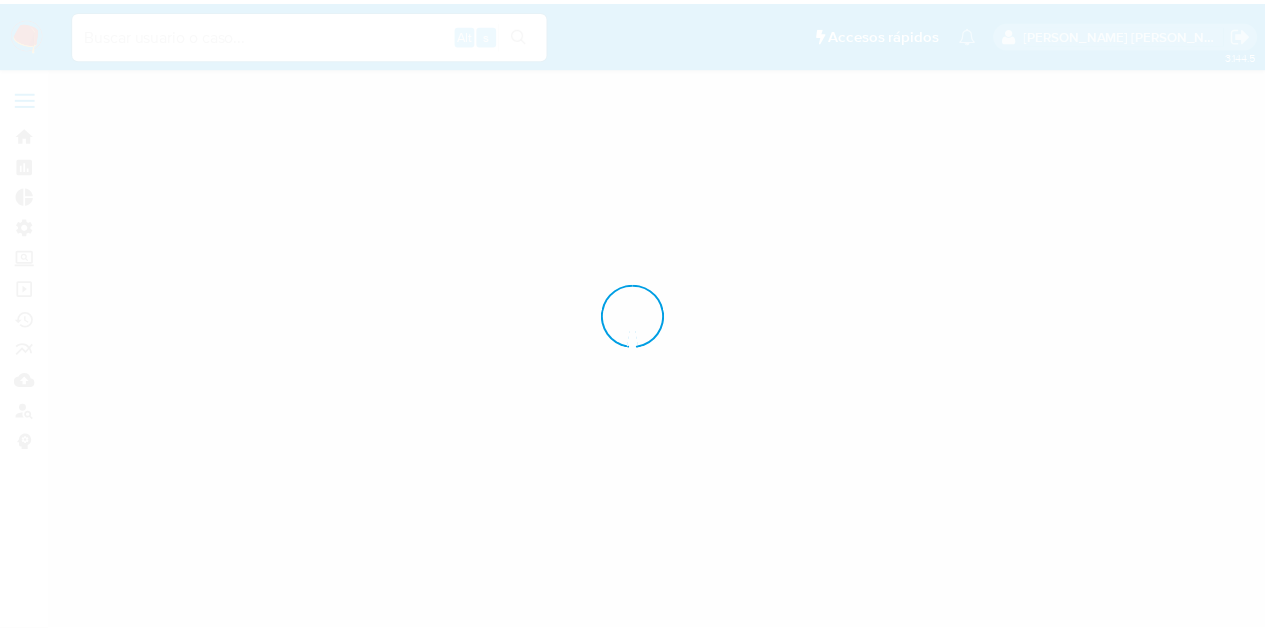 scroll, scrollTop: 0, scrollLeft: 0, axis: both 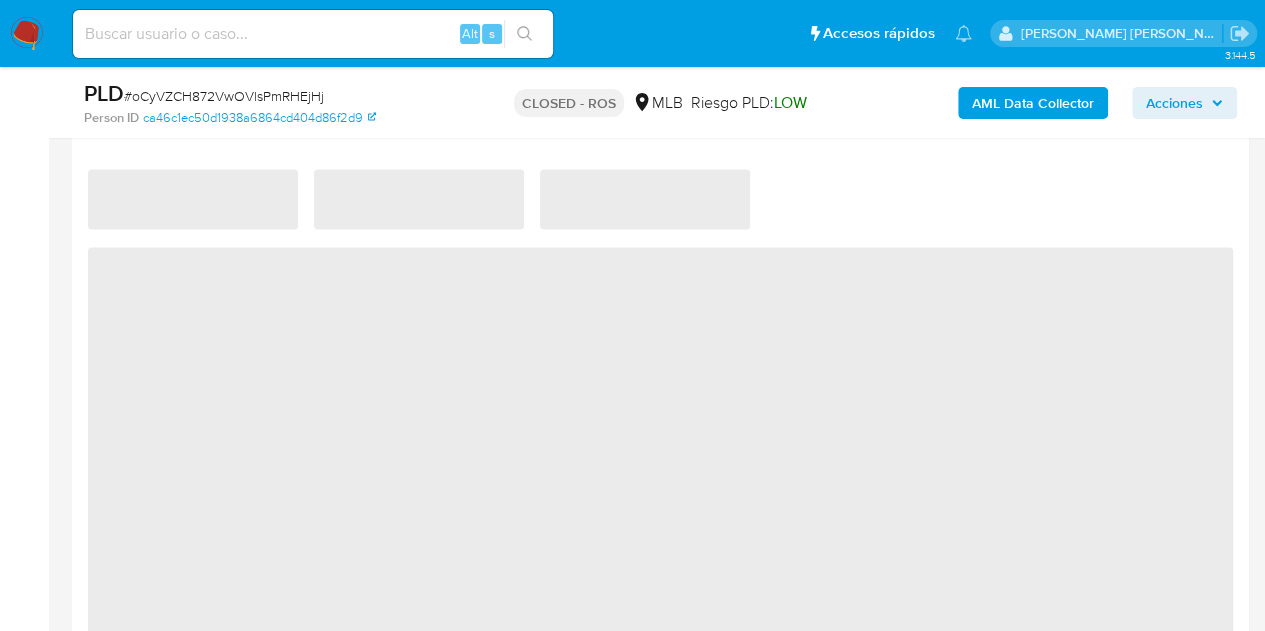 select on "10" 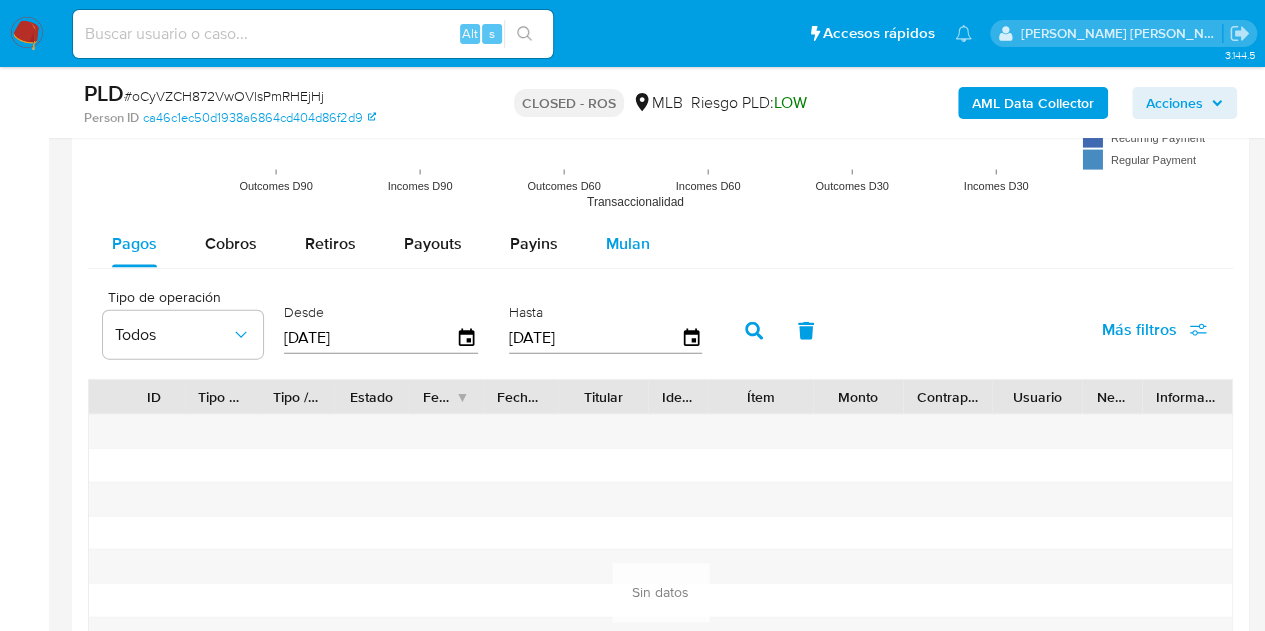 click on "Mulan" at bounding box center (628, 243) 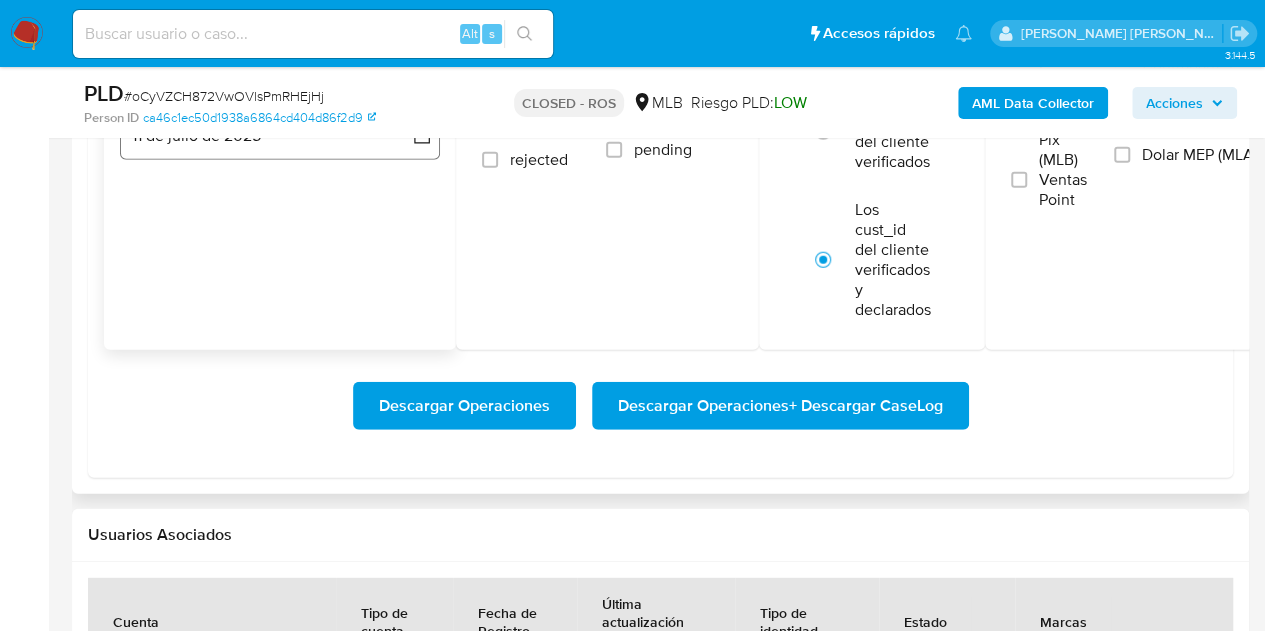 scroll, scrollTop: 2400, scrollLeft: 0, axis: vertical 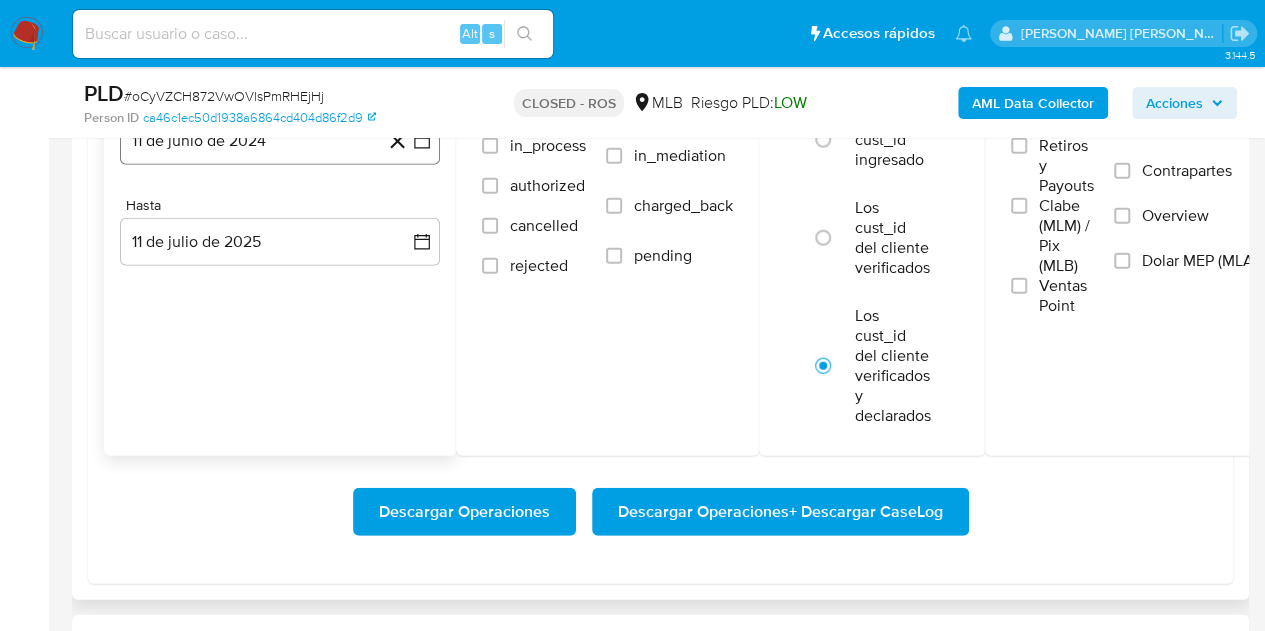 click on "11 de junio de 2024" at bounding box center [280, 141] 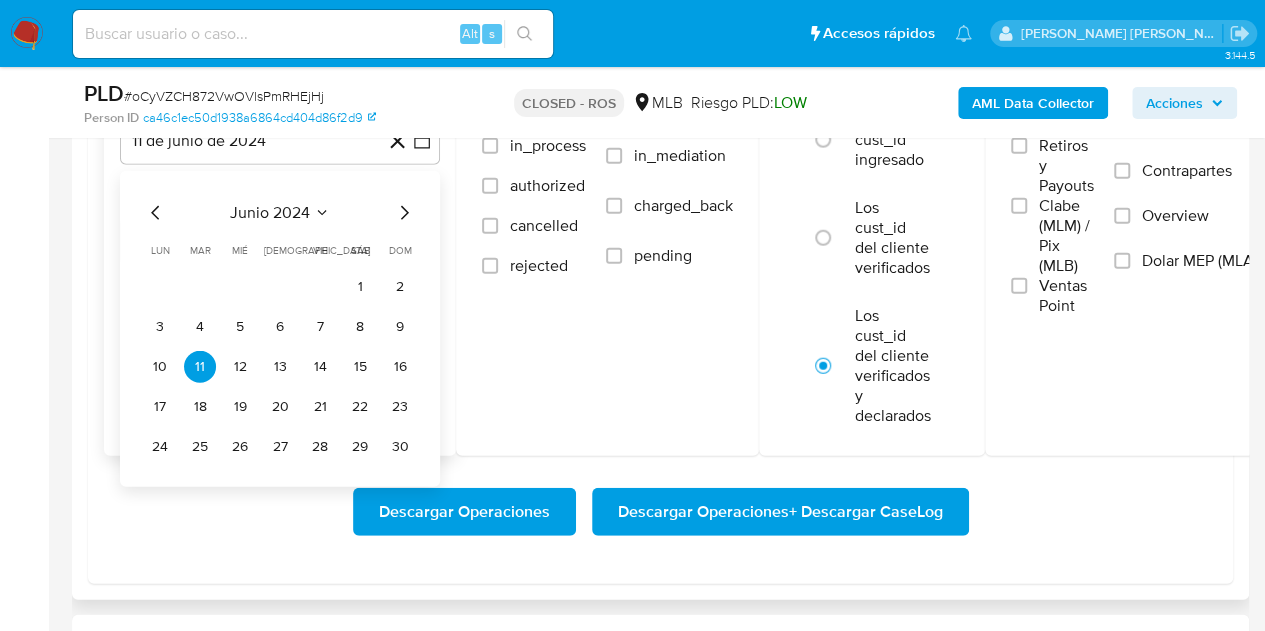 click on "junio 2024" at bounding box center (280, 213) 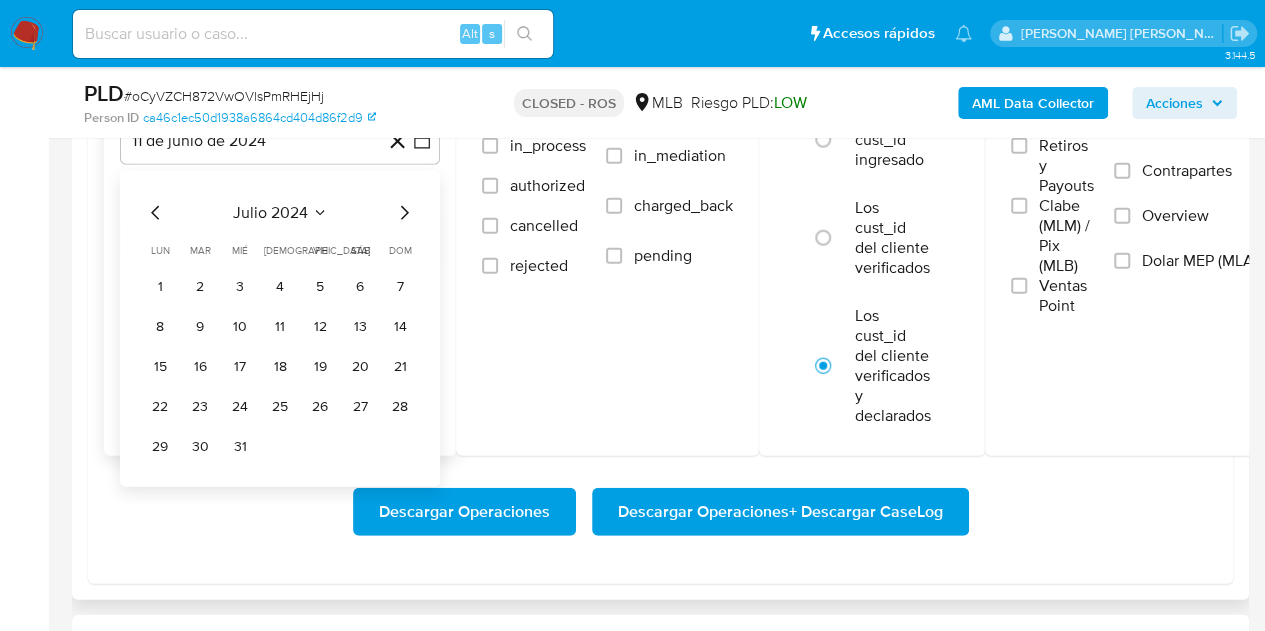 click 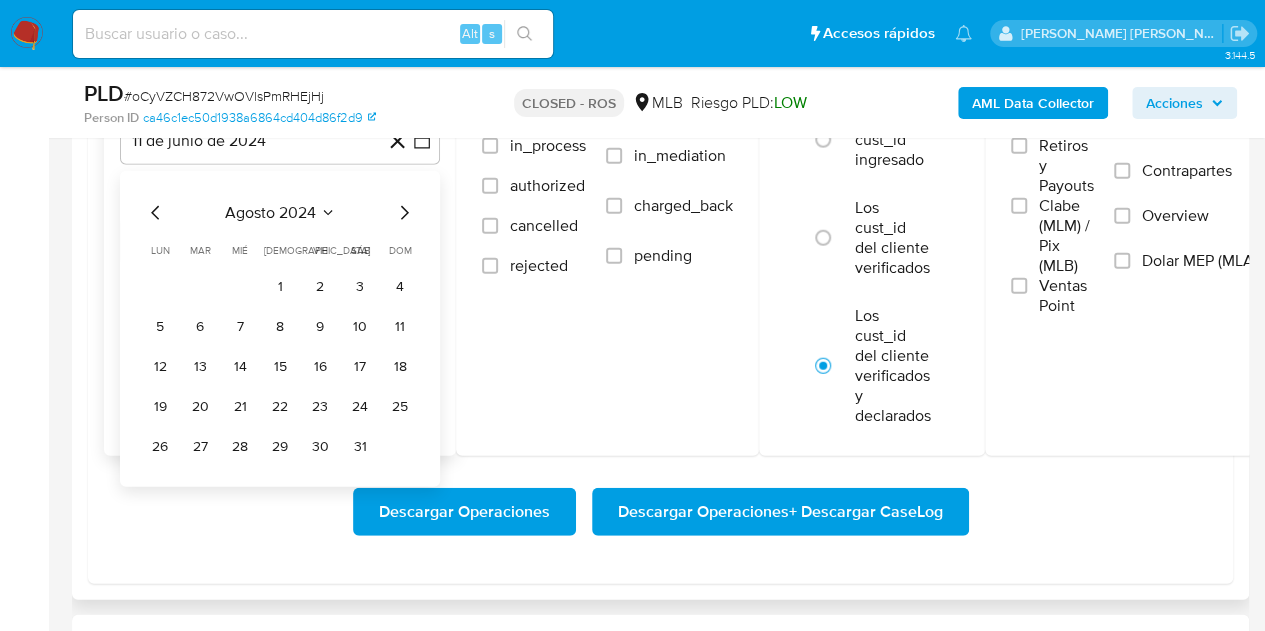 click 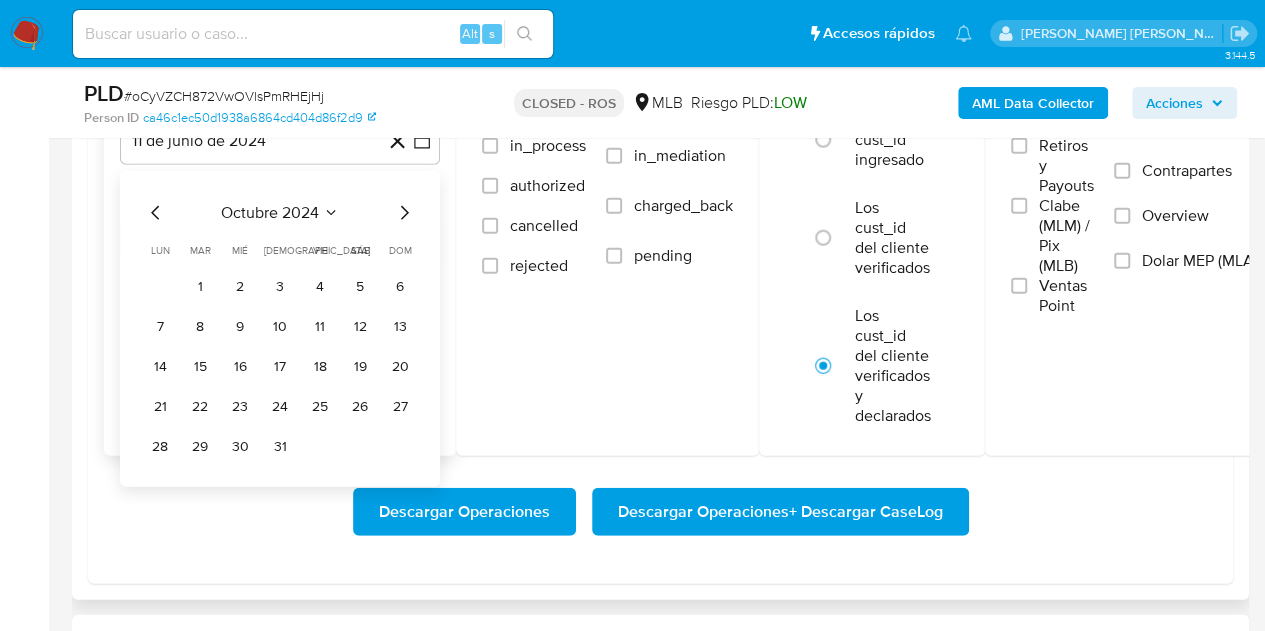 click 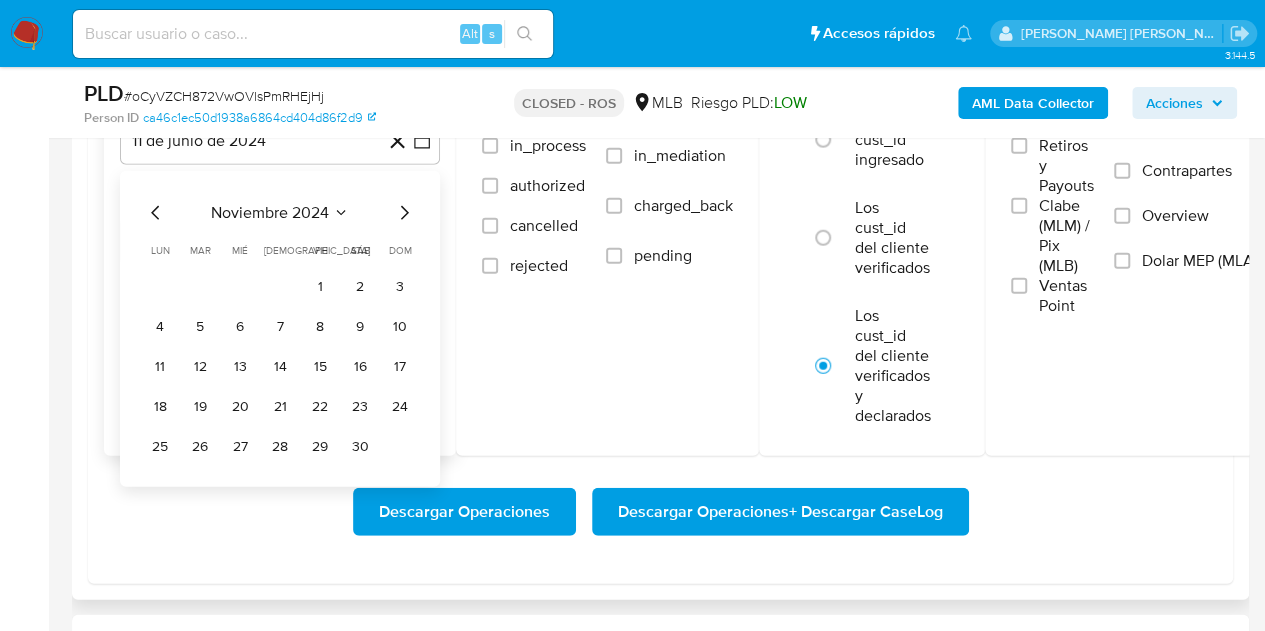 click 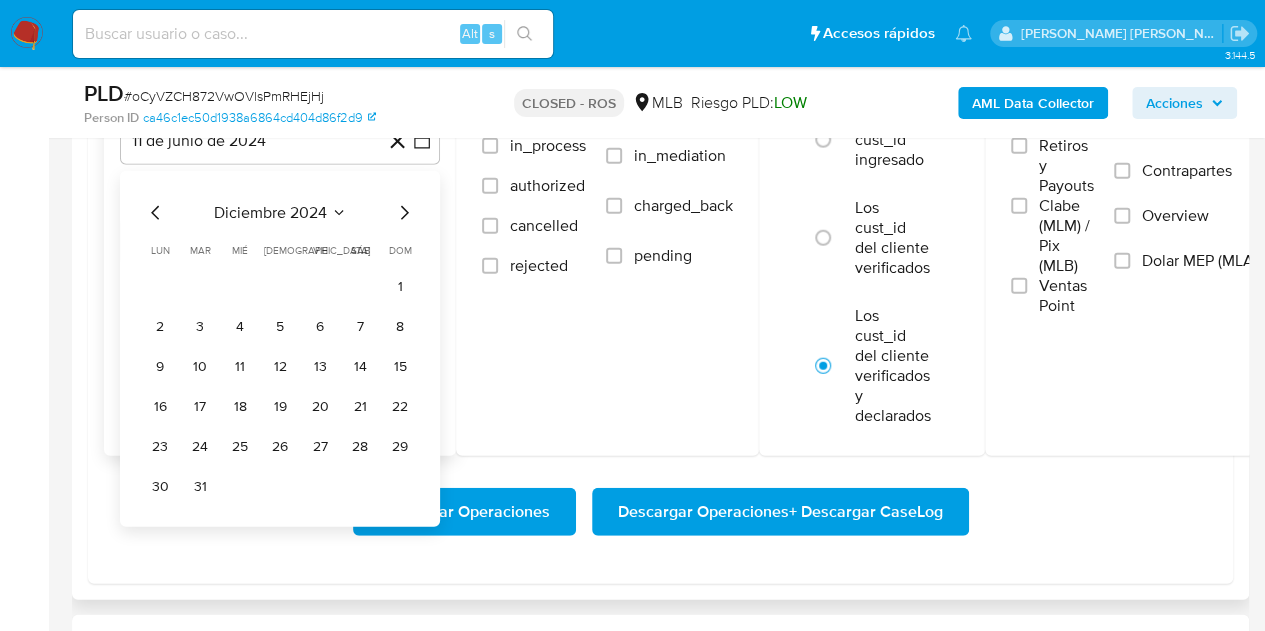 click 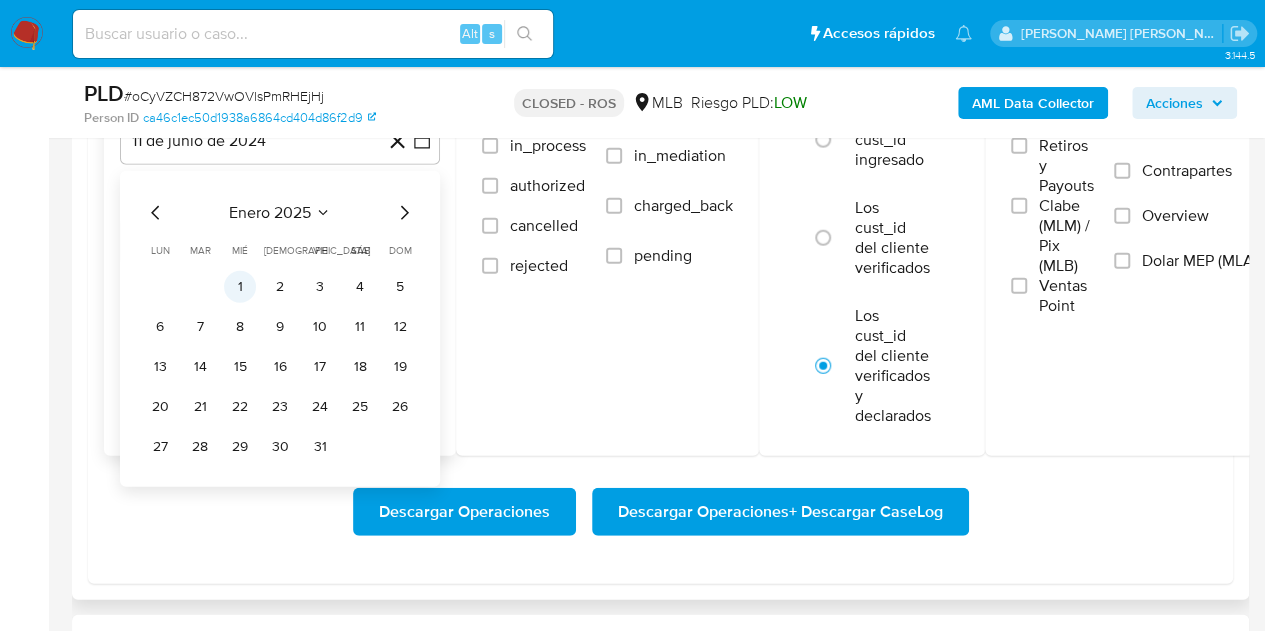 click on "1" at bounding box center (240, 287) 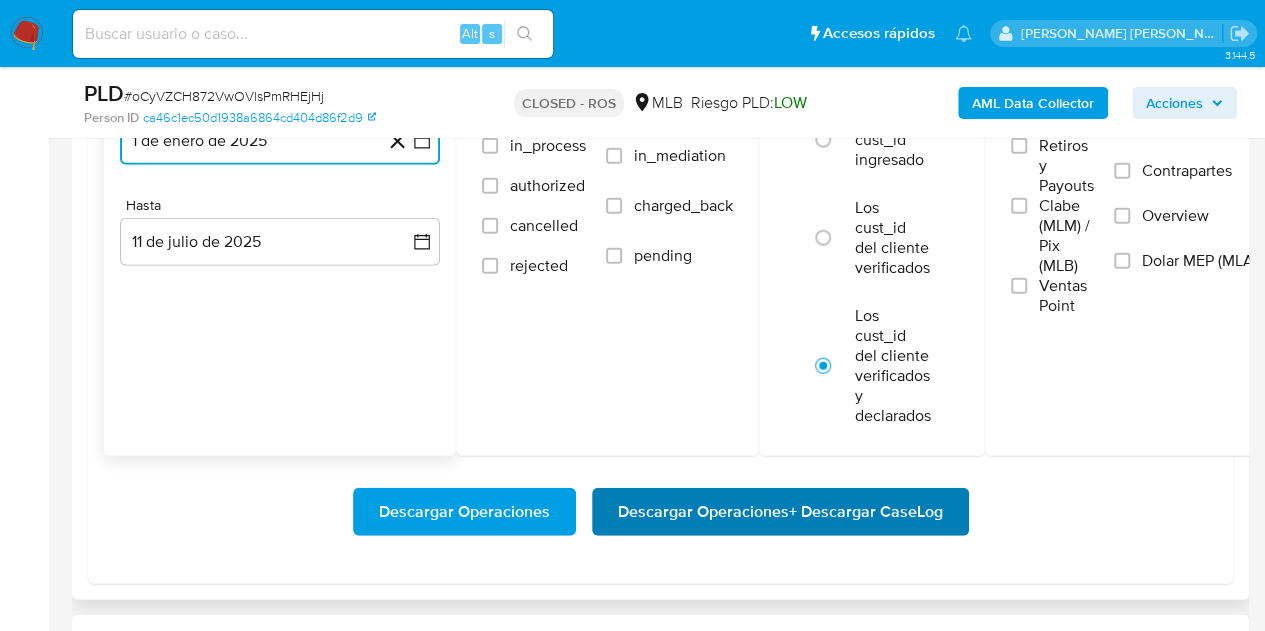 click on "Descargar Operaciones  +   Descargar CaseLog" at bounding box center (780, 512) 